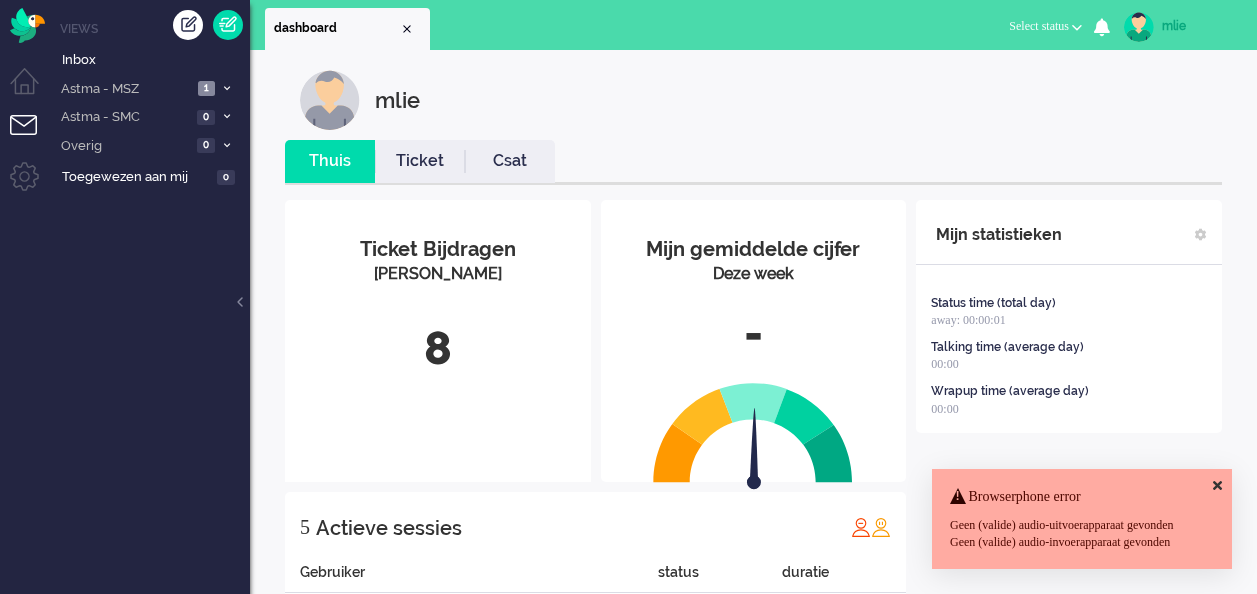 scroll, scrollTop: 0, scrollLeft: 0, axis: both 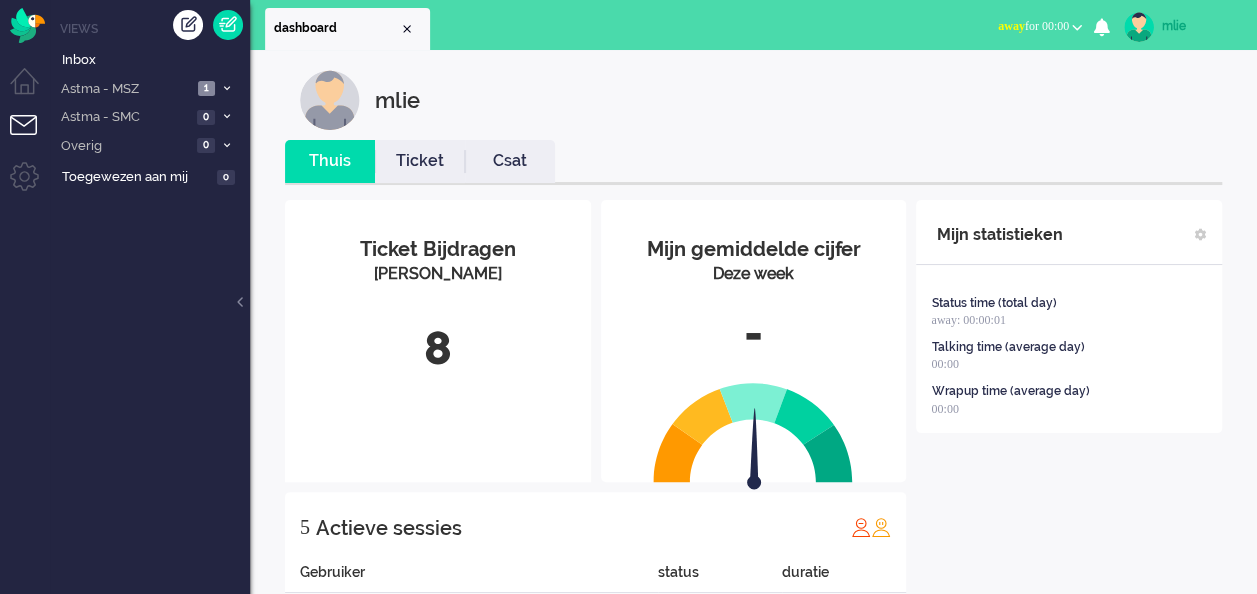 click on "away  for 00:00" at bounding box center [1033, 26] 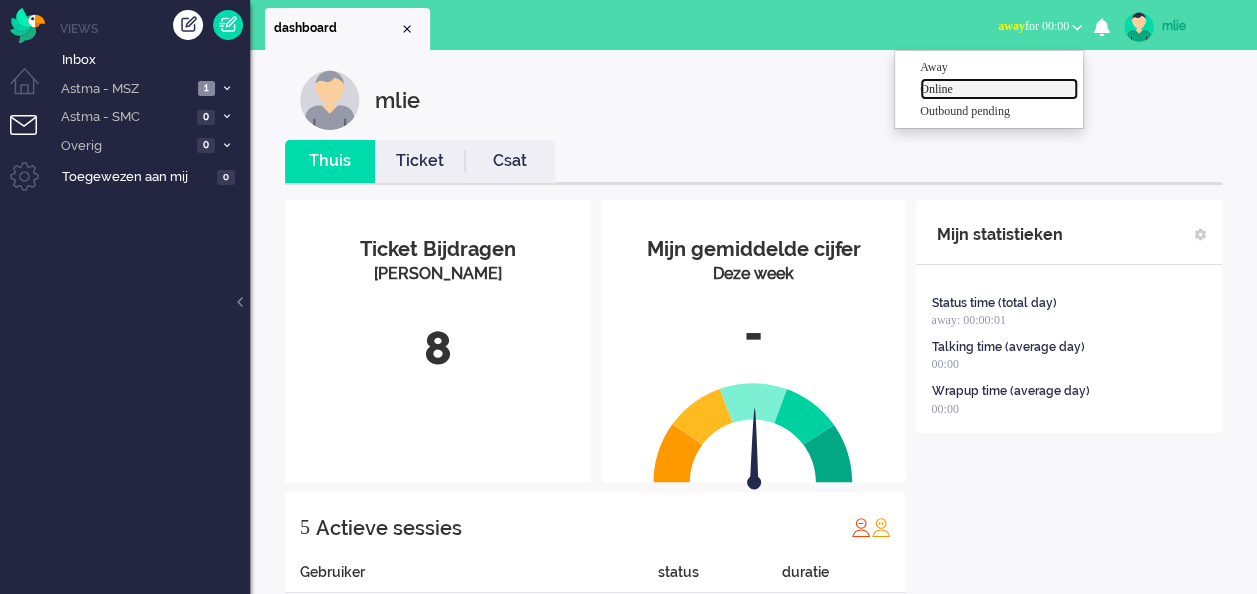 click on "Online" at bounding box center (999, 89) 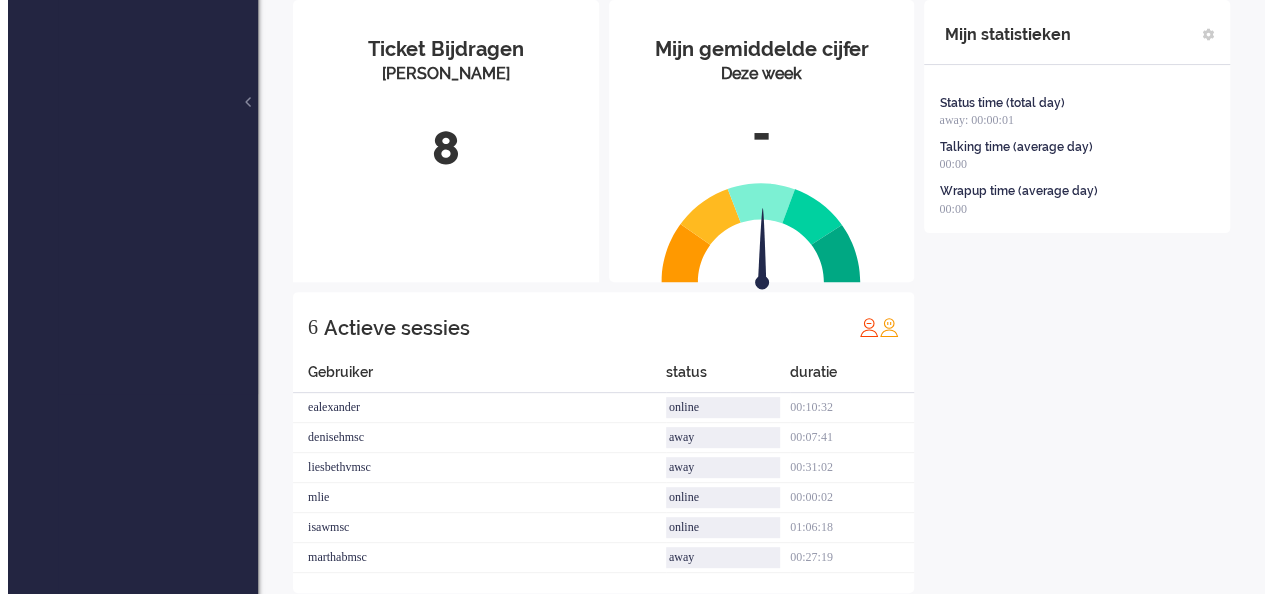 scroll, scrollTop: 0, scrollLeft: 0, axis: both 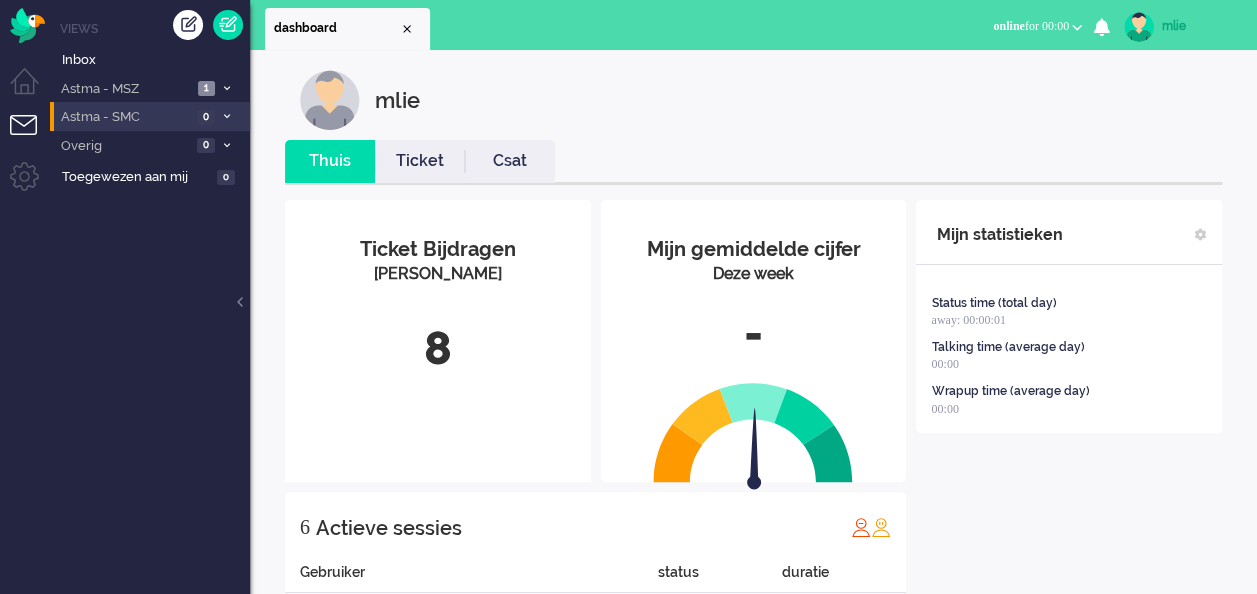 click on "0" at bounding box center [206, 117] 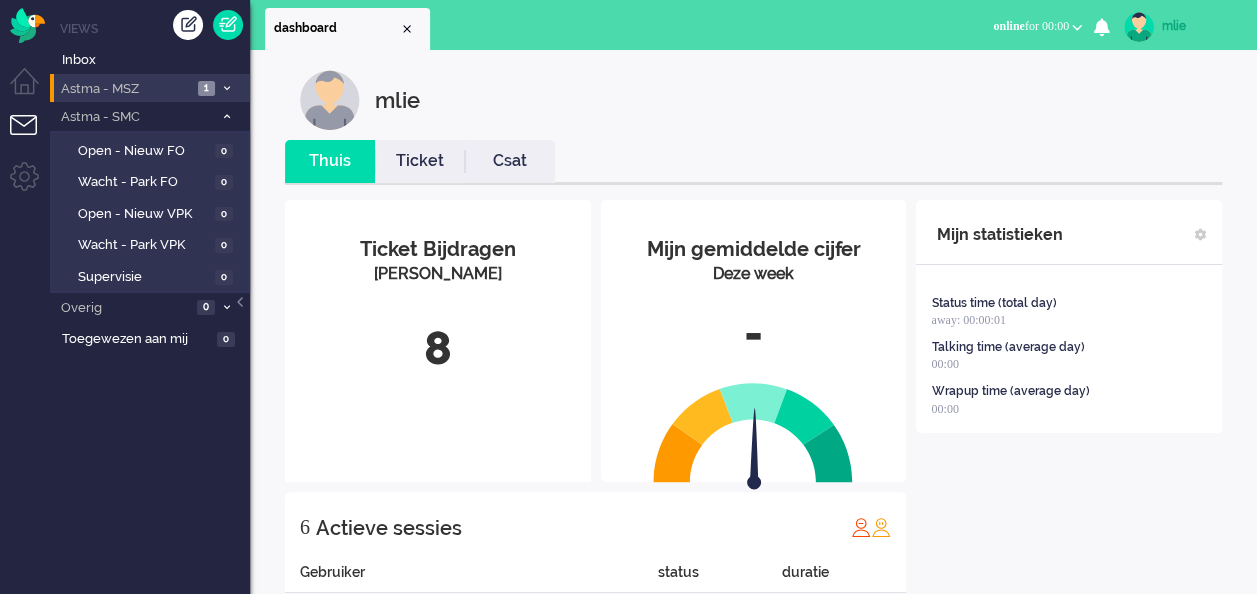 click on "1" at bounding box center (206, 88) 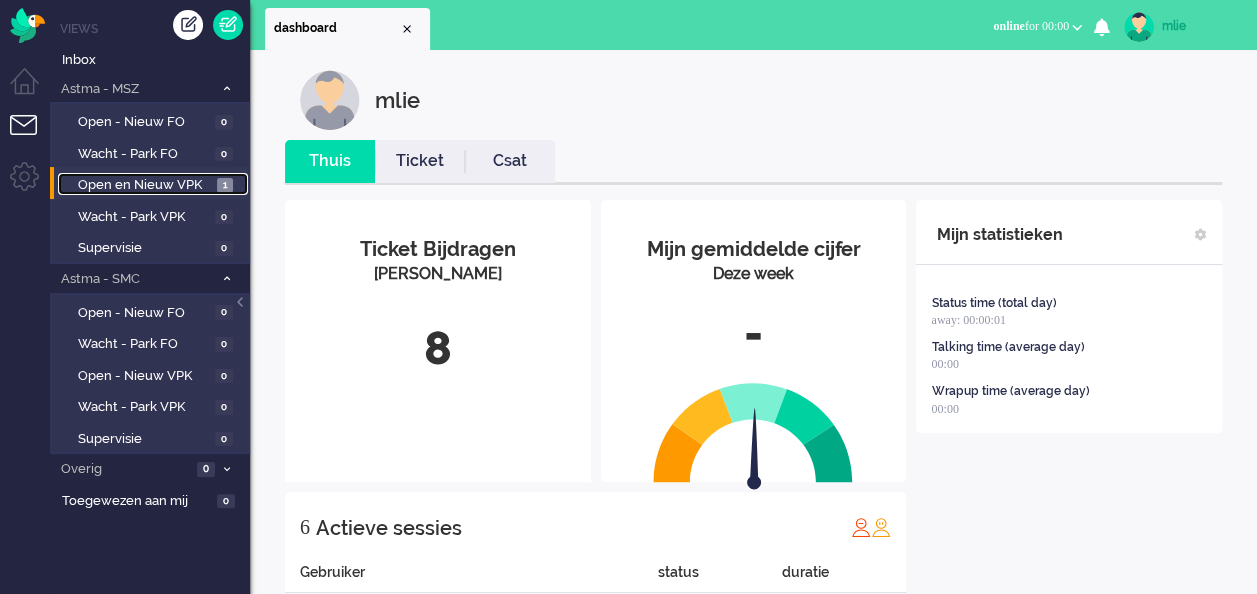 click on "Open en Nieuw VPK" at bounding box center [145, 185] 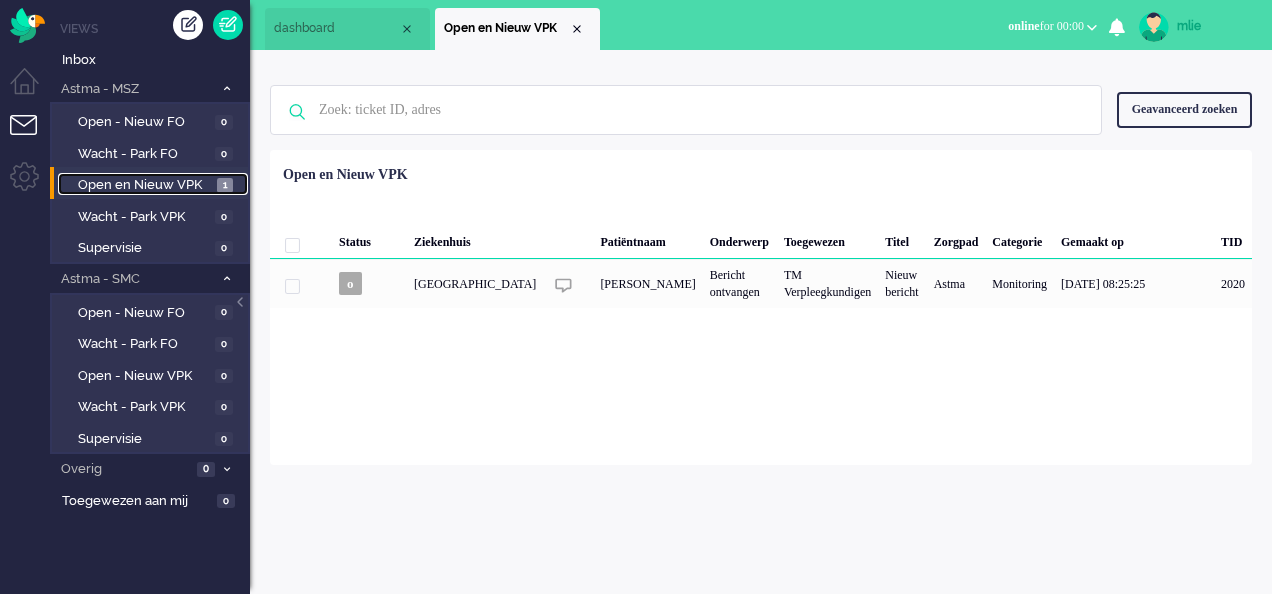 click on "dashboard" at bounding box center (336, 28) 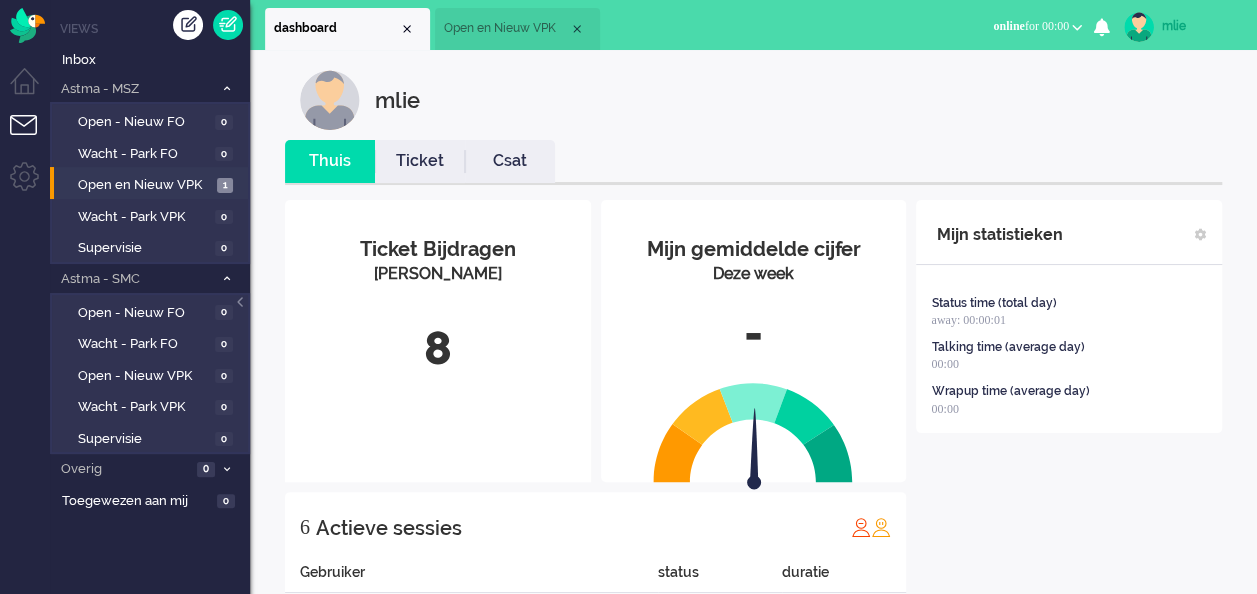 click on "Mijn statistieken Status time (total day) away: 00:00:01 Talking time (average day) 00:00 Wrapup time (average day) 00:00 + Statistieken toevoegen Bel tijd (gemiddelde dag) Wrapup tijd (gemiddelde dag) FTR oproep (deze week) Status tijd (totaal dag) Wachtende oproepen (dit moment) per campaign Campaign beschikbaarheid (vandaag) per campaign Wachtende oproepen (dit moment) per merk Campaign beschikbaarheid (vandaag) per merk Berichten van gebruiker (vandaag) per kanaal Gebruiker CSAT (week) Berichten van gebruiker (Totaal vandaag) met richting ticket  selecteer... selecteer... toevoegen annuleren" at bounding box center (1069, 496) 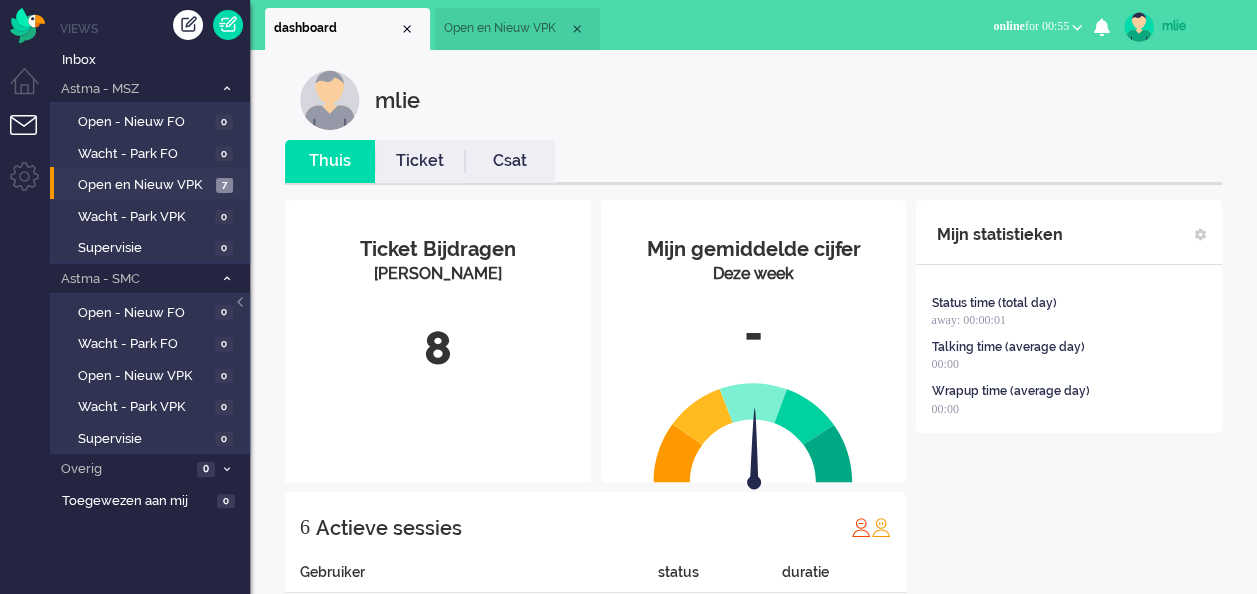 click on "mlie" at bounding box center [1199, 26] 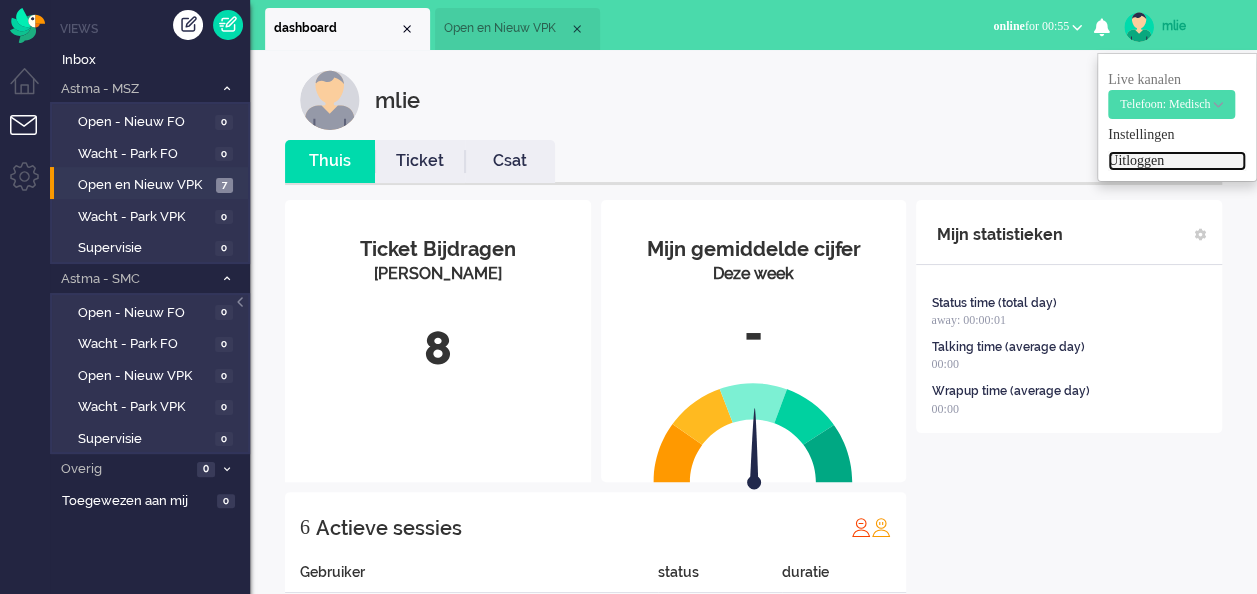 click on "Uitloggen" at bounding box center [1177, 161] 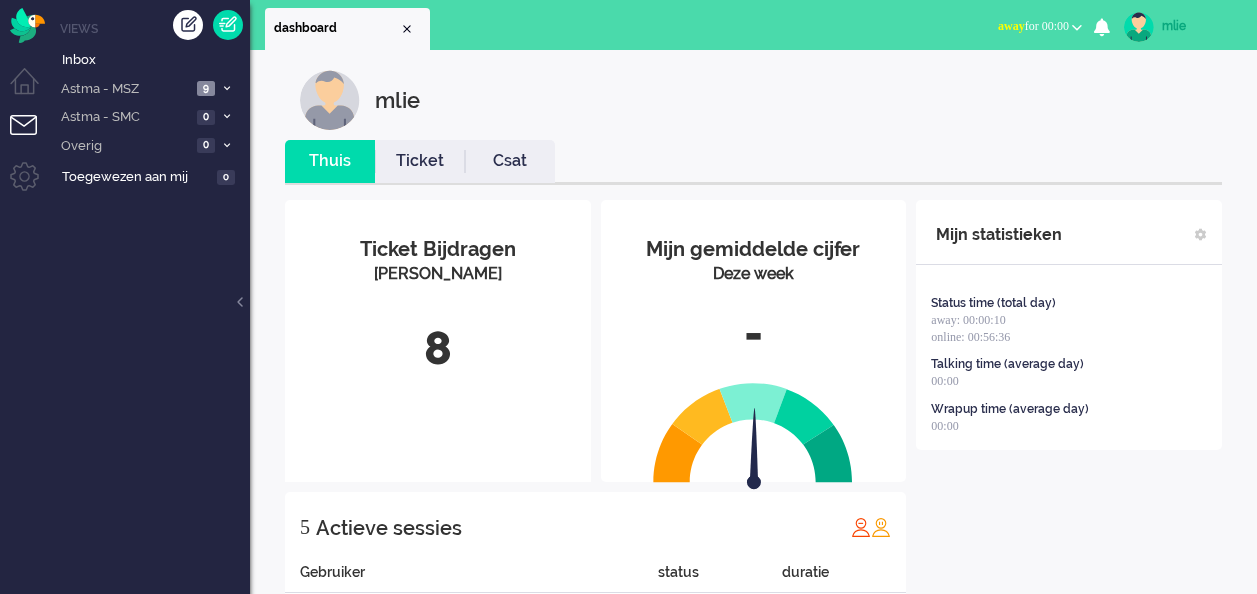scroll, scrollTop: 0, scrollLeft: 0, axis: both 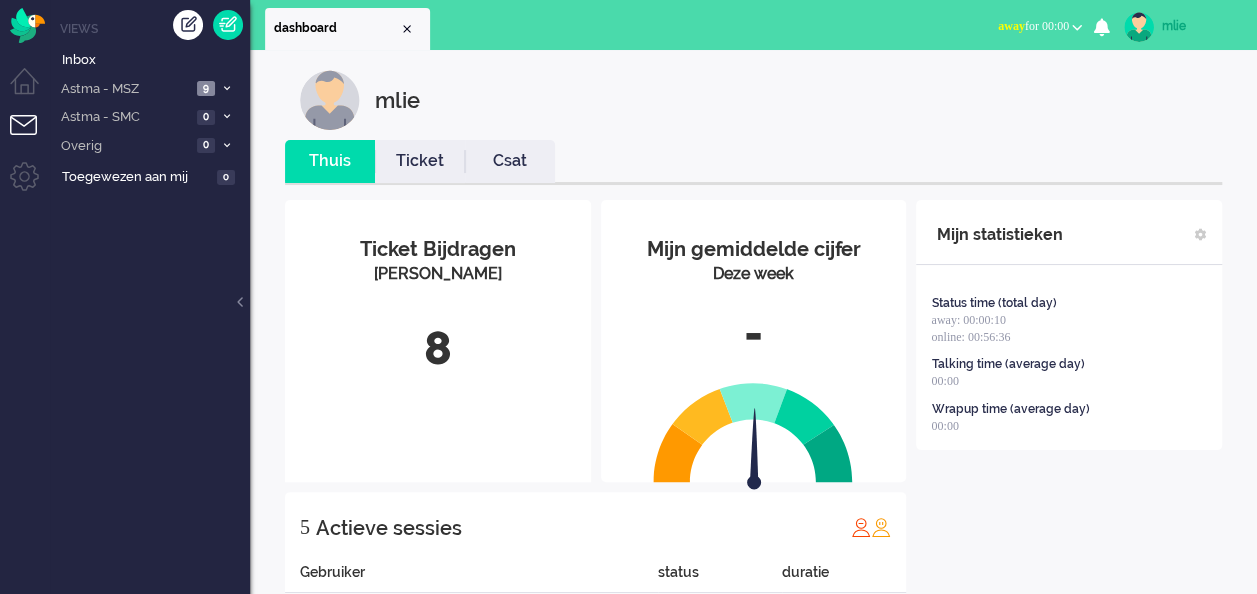 click on "away" at bounding box center [1011, 26] 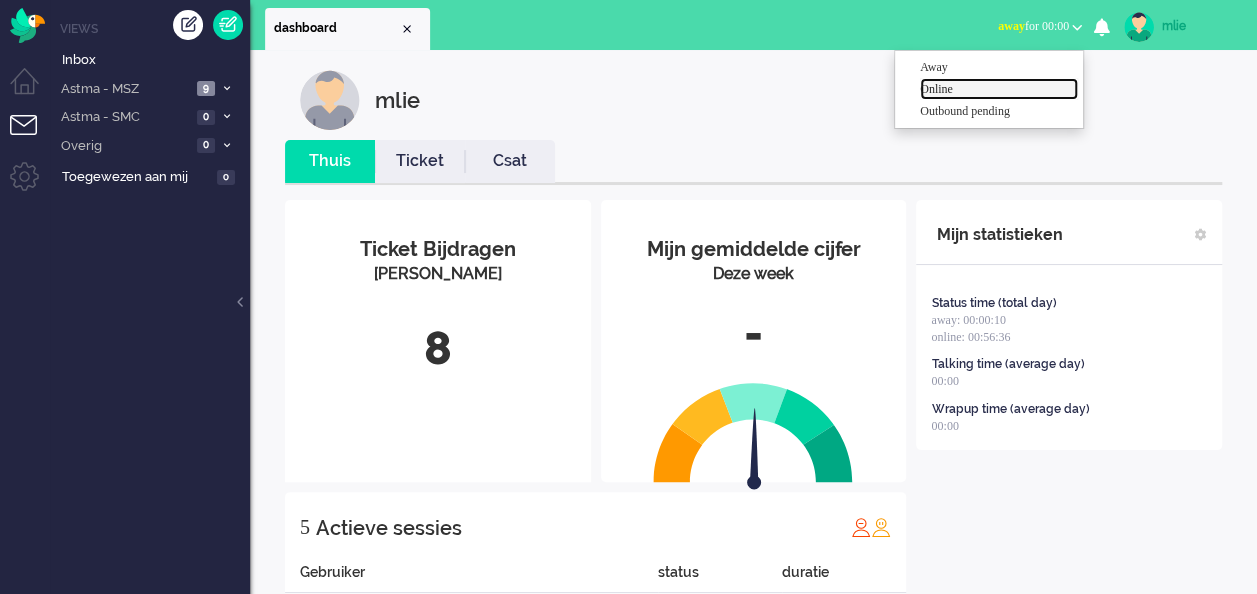 click on "Online" at bounding box center [999, 89] 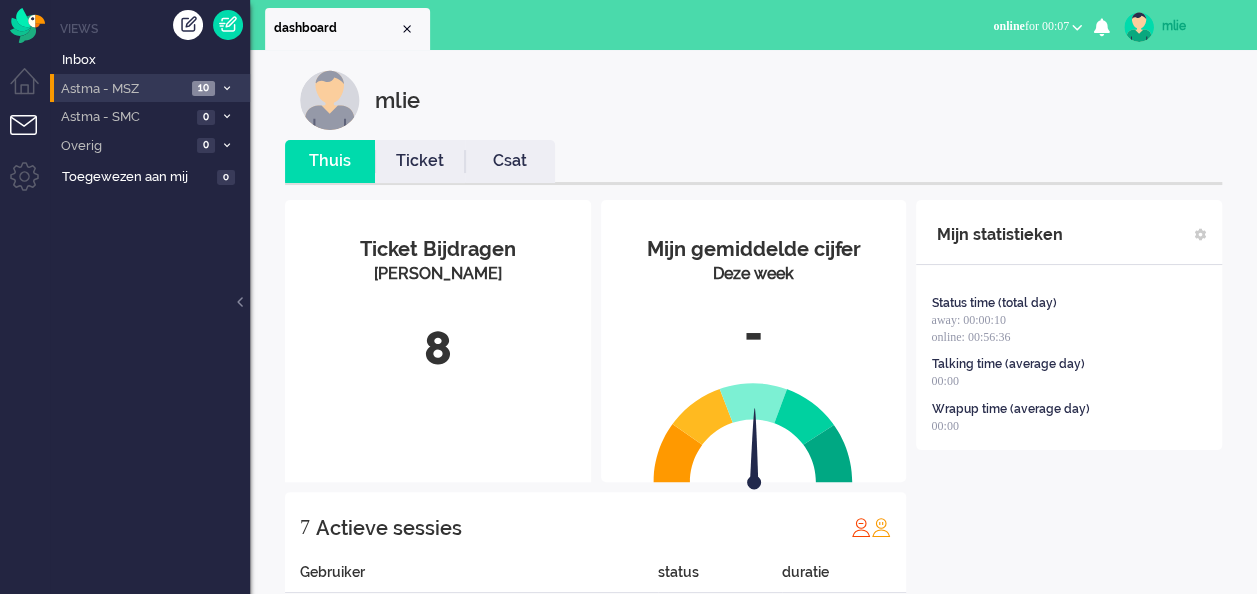 click on "Astma - MSZ" at bounding box center [122, 89] 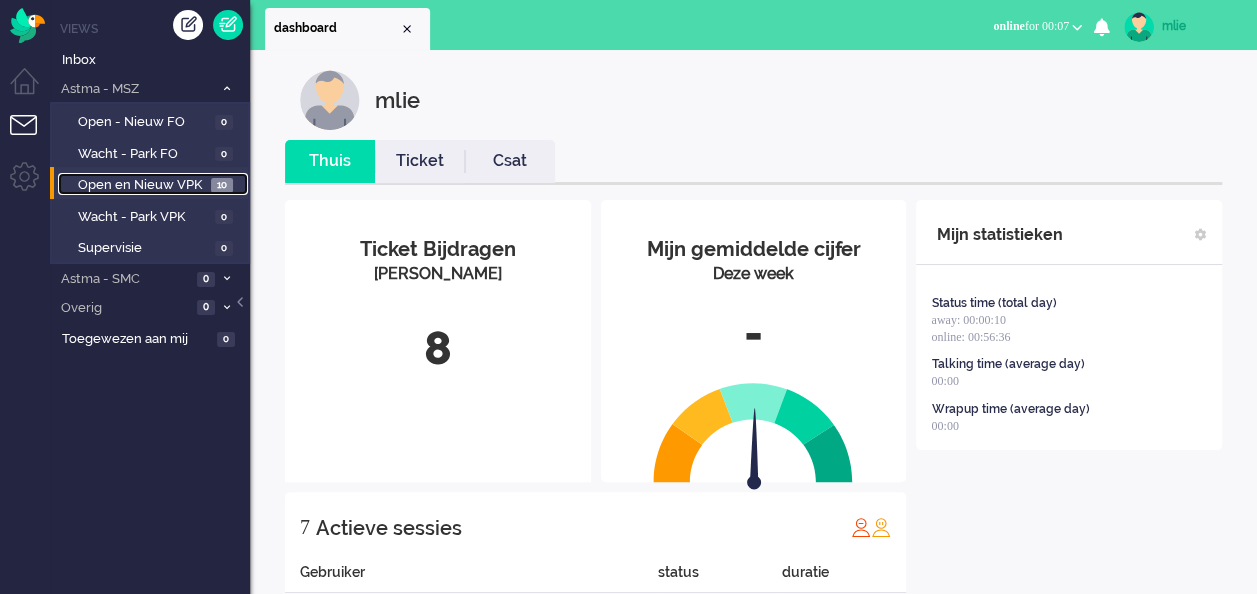click on "Open en Nieuw VPK" at bounding box center (142, 185) 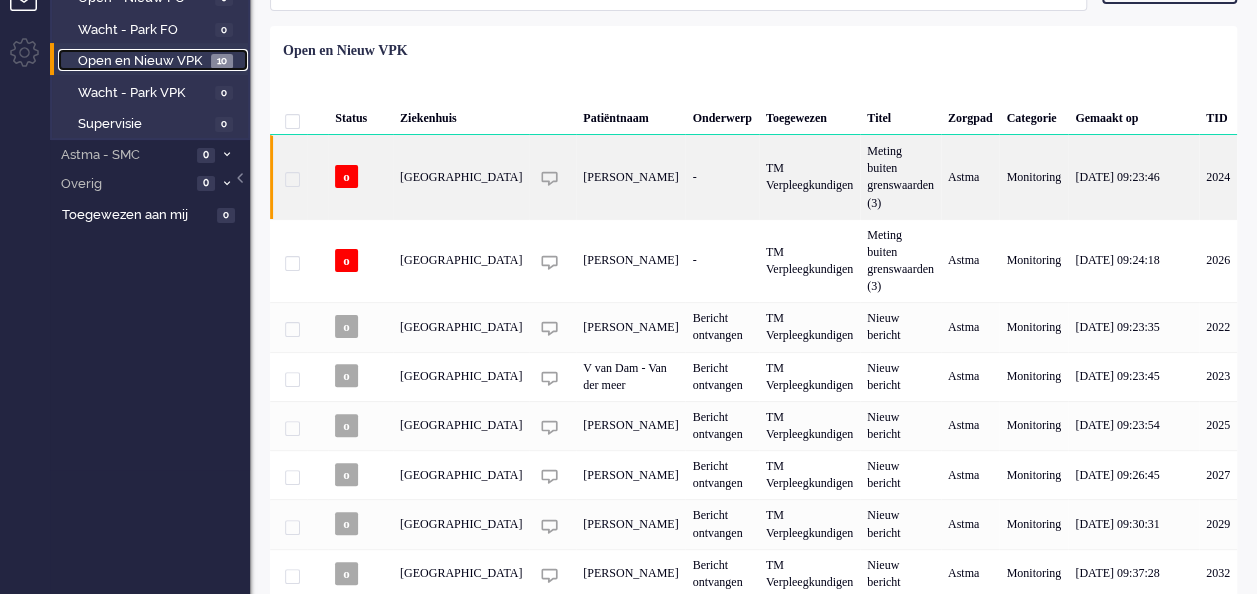 scroll, scrollTop: 0, scrollLeft: 0, axis: both 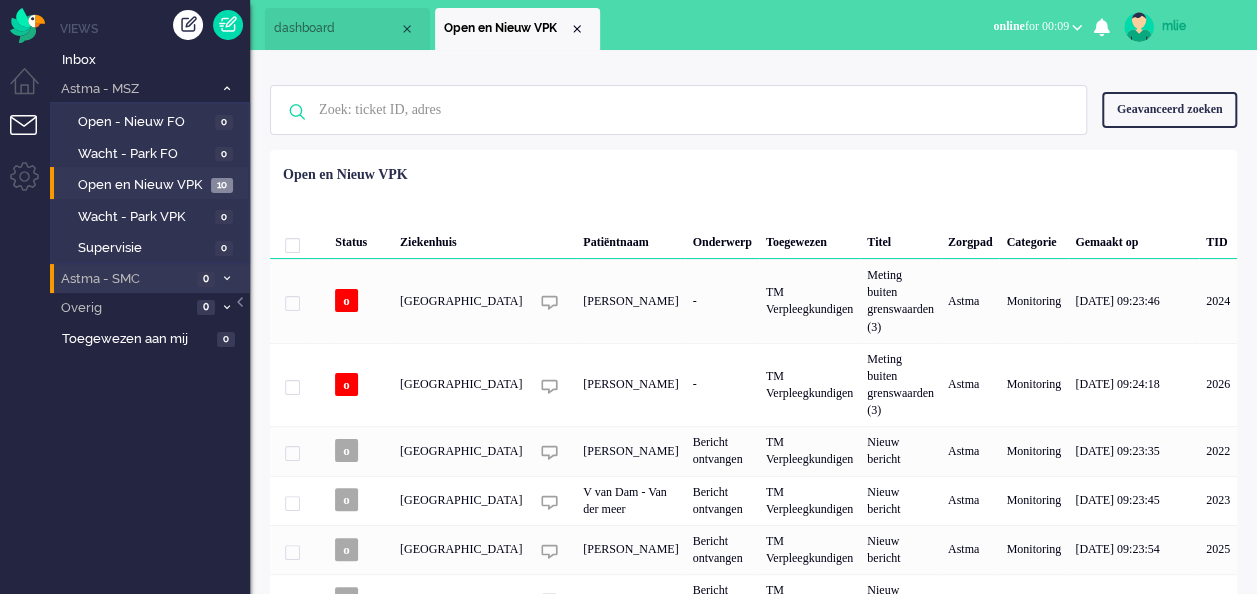 click on "Astma - SMC
0" at bounding box center [150, 278] 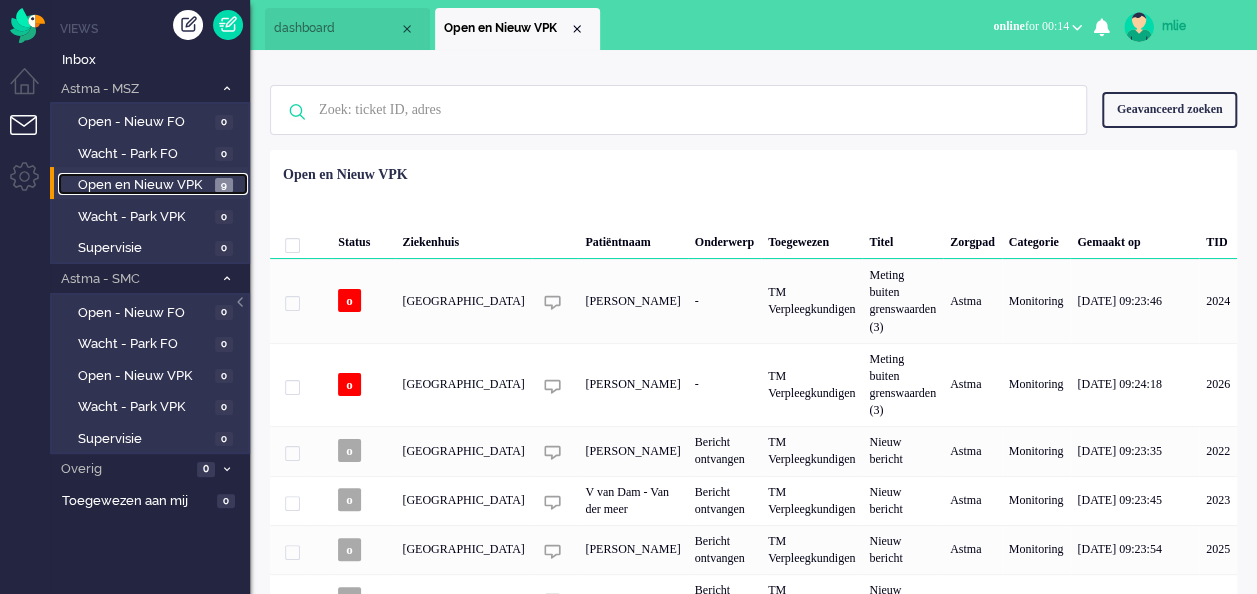 click on "Open en Nieuw VPK" at bounding box center (144, 185) 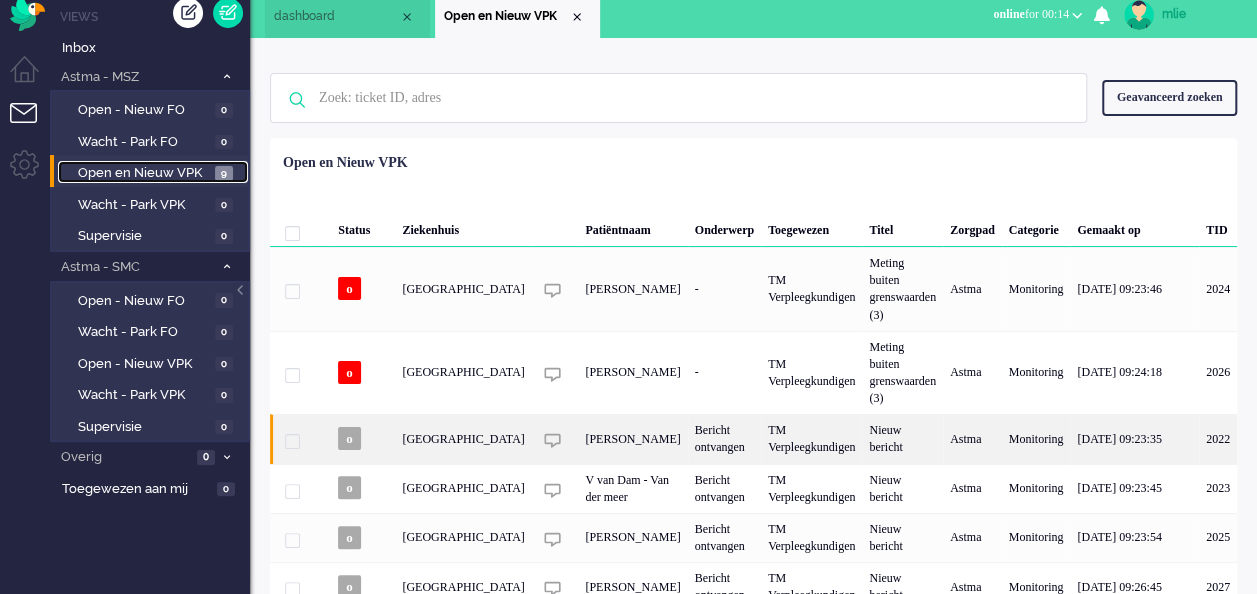 scroll, scrollTop: 0, scrollLeft: 0, axis: both 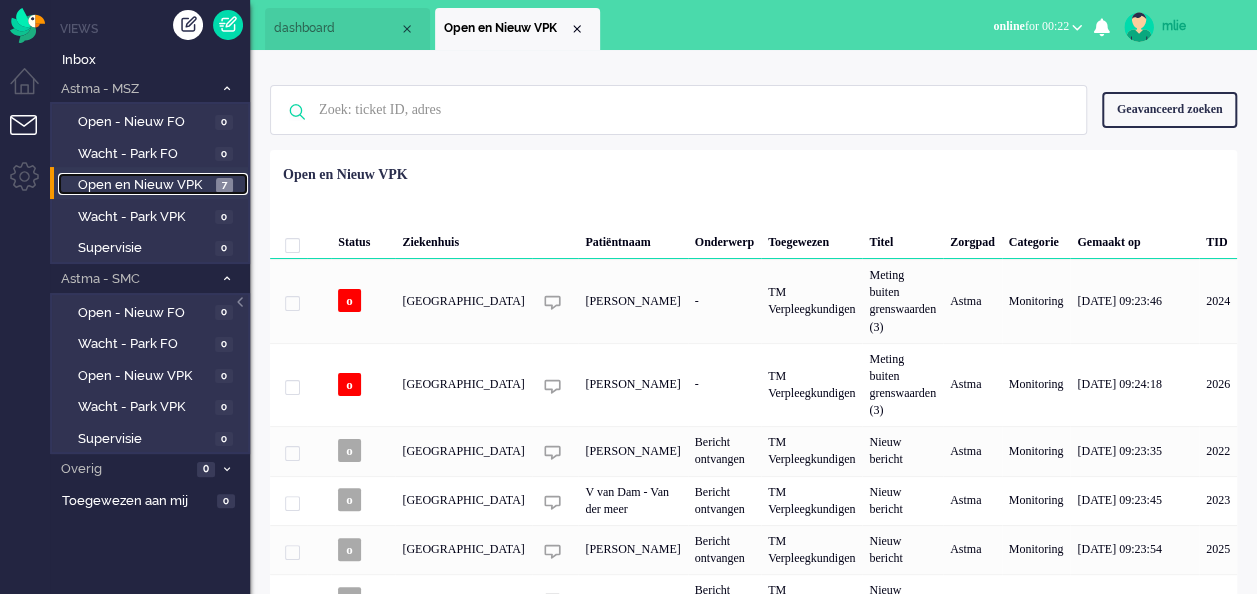 click on "Open en Nieuw VPK" at bounding box center (144, 185) 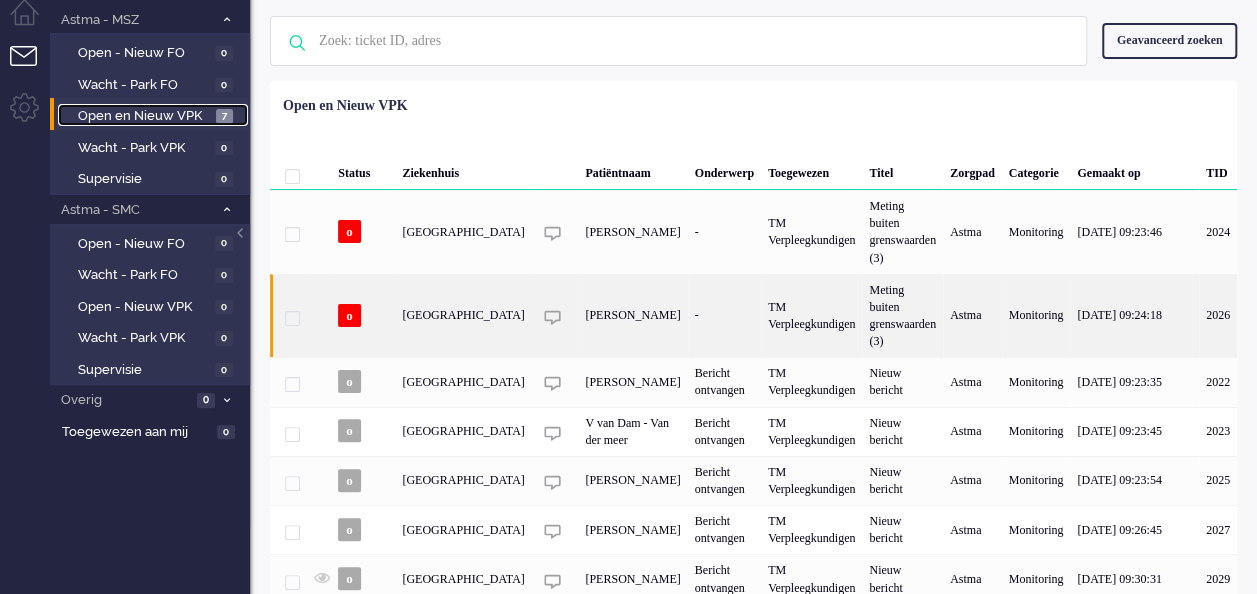 scroll, scrollTop: 100, scrollLeft: 0, axis: vertical 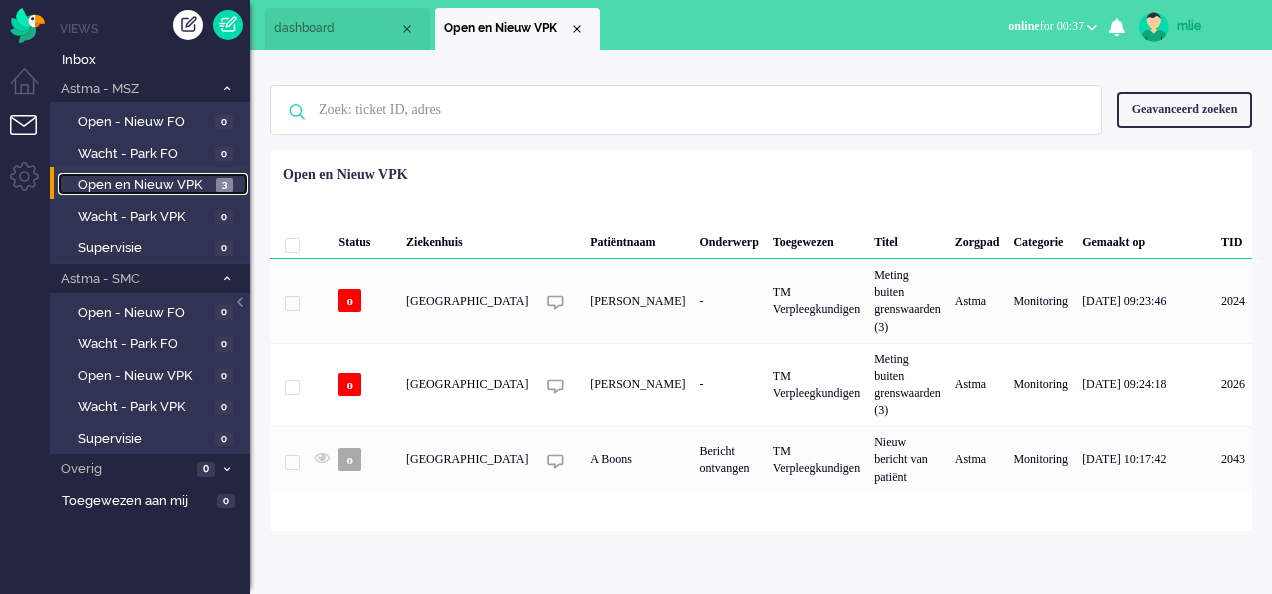 click on "Open en Nieuw VPK" at bounding box center (144, 185) 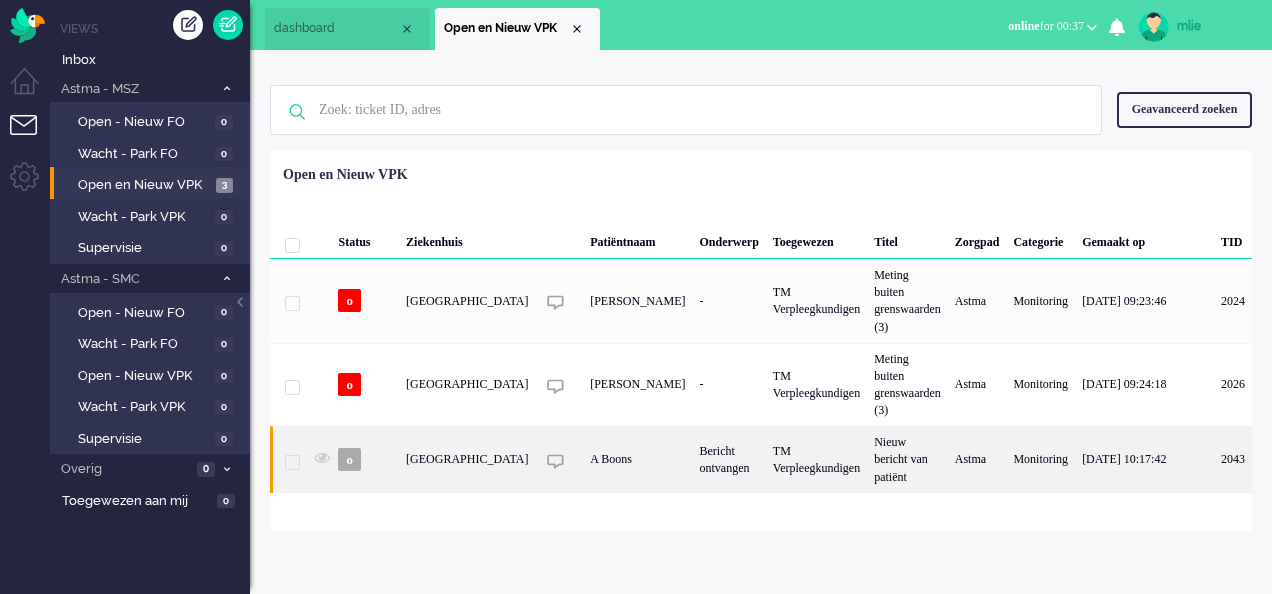click on "TM Verpleegkundigen" 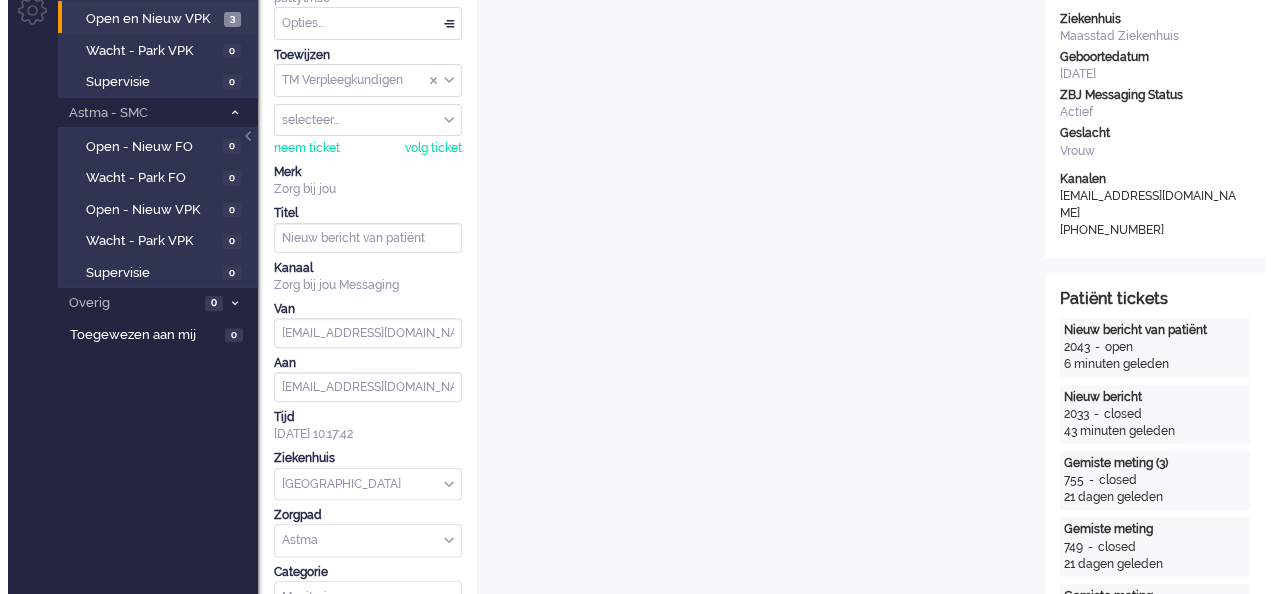 scroll, scrollTop: 0, scrollLeft: 0, axis: both 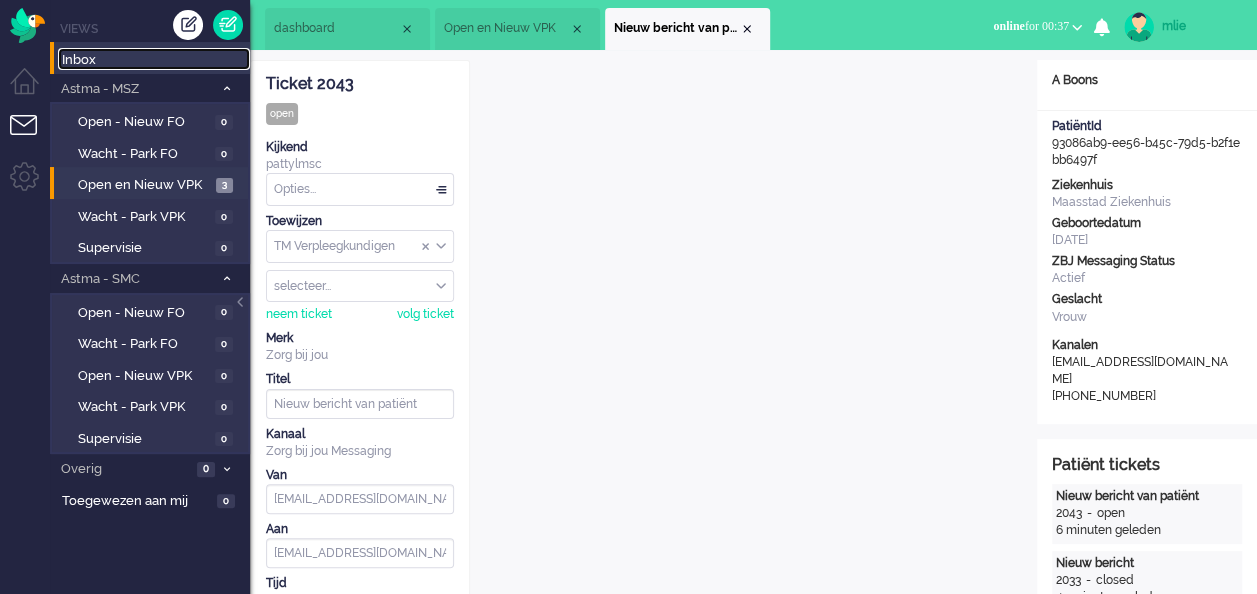 click on "Inbox" at bounding box center [156, 60] 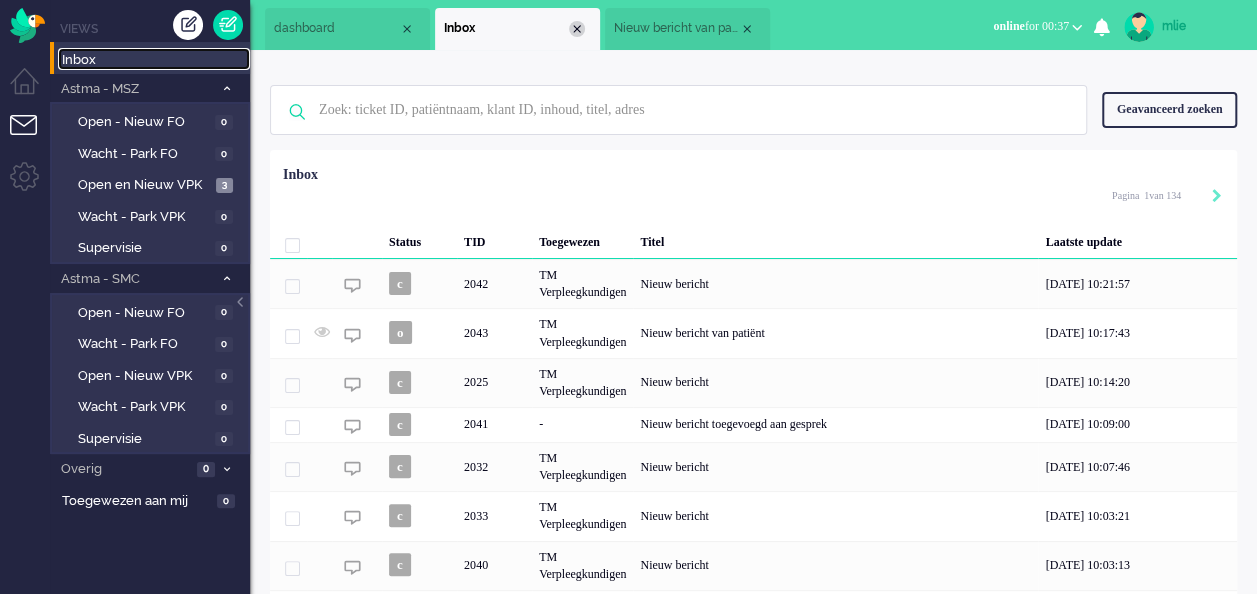 click at bounding box center [577, 29] 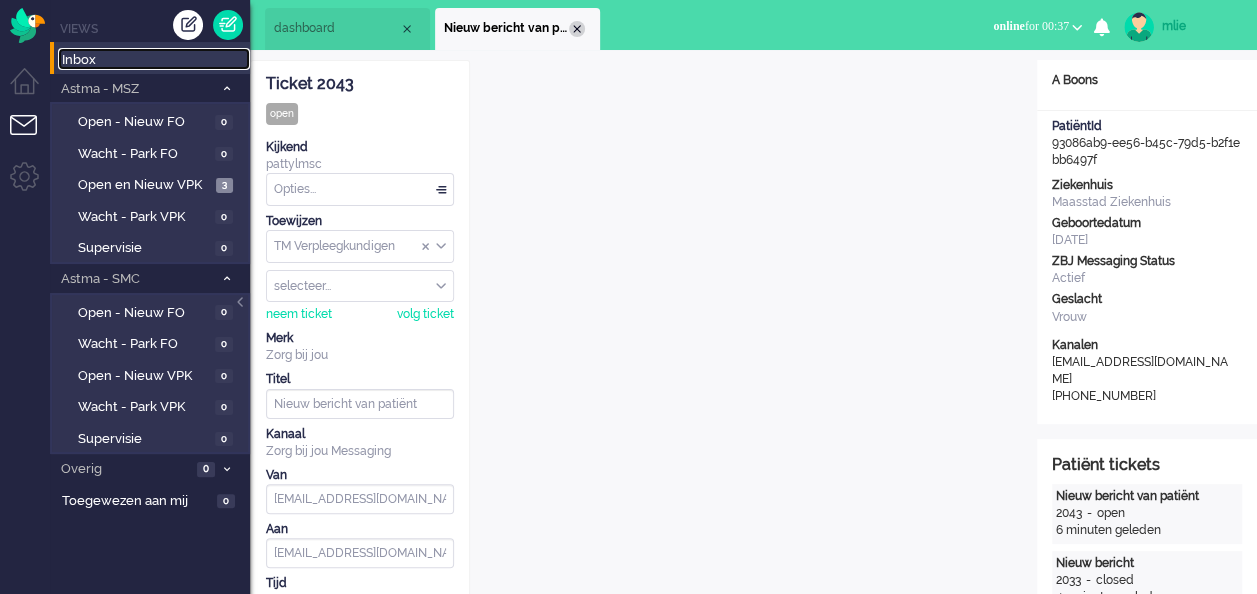 click at bounding box center (577, 29) 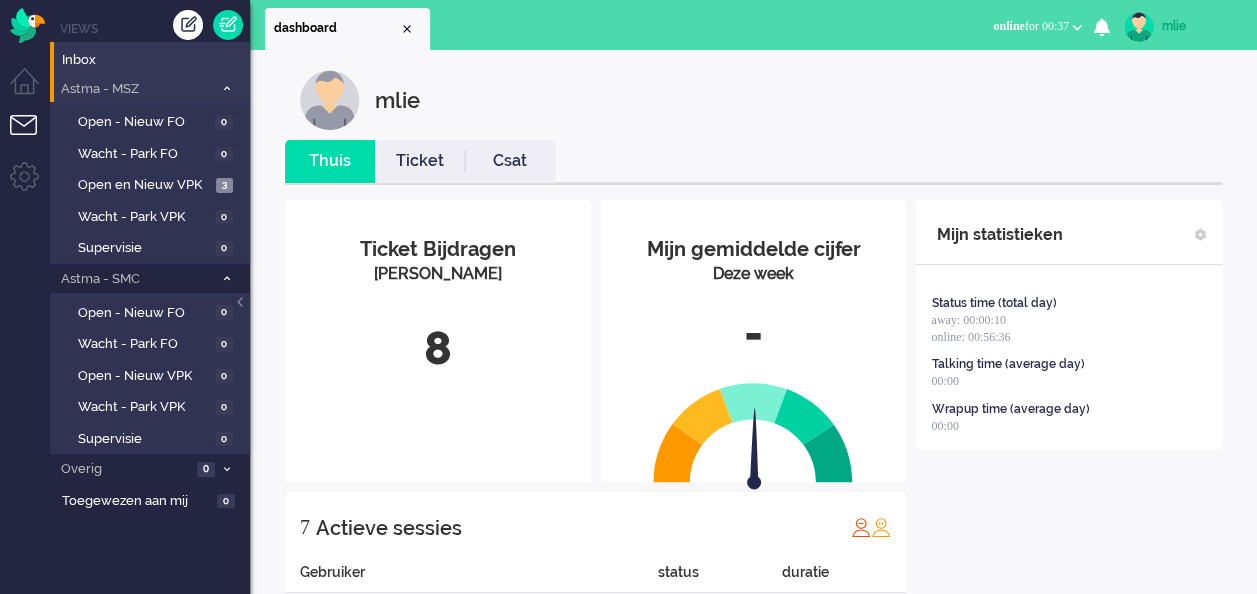 click on "Astma - MSZ" at bounding box center [135, 89] 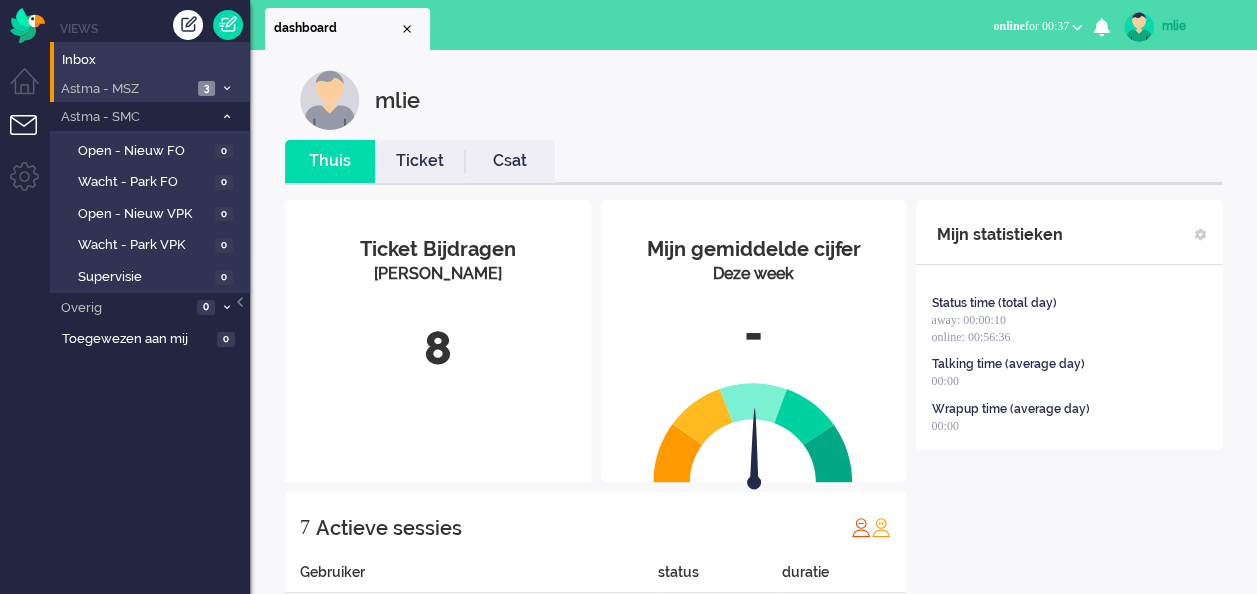 click on "Astma - MSZ" at bounding box center (125, 89) 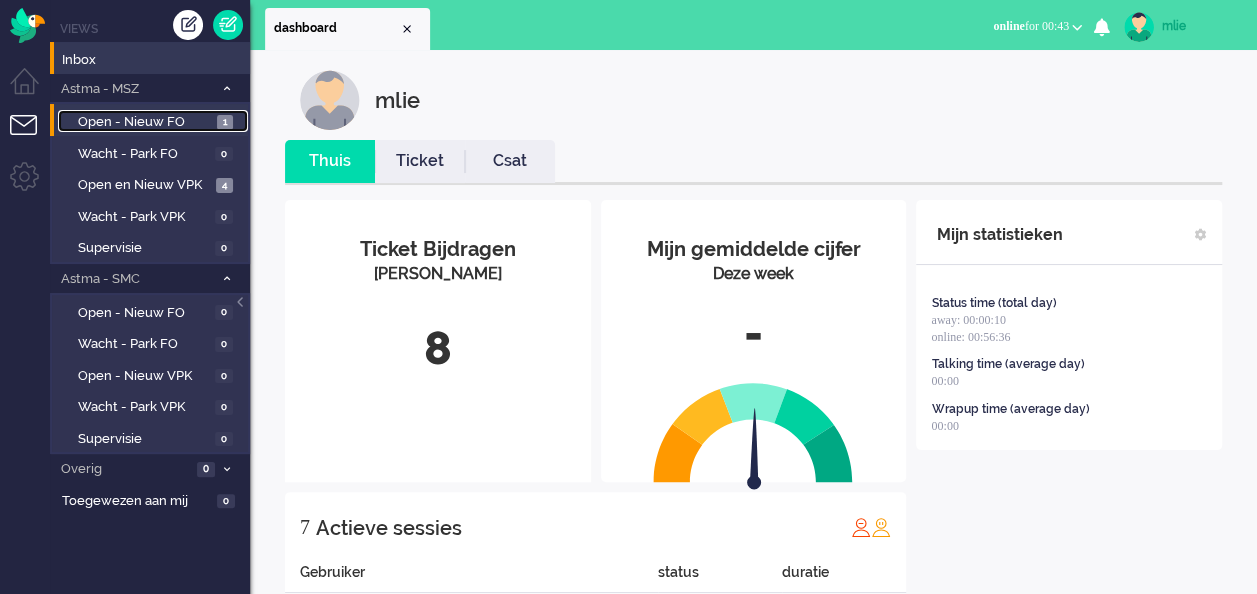 click on "Open - Nieuw FO" at bounding box center (145, 122) 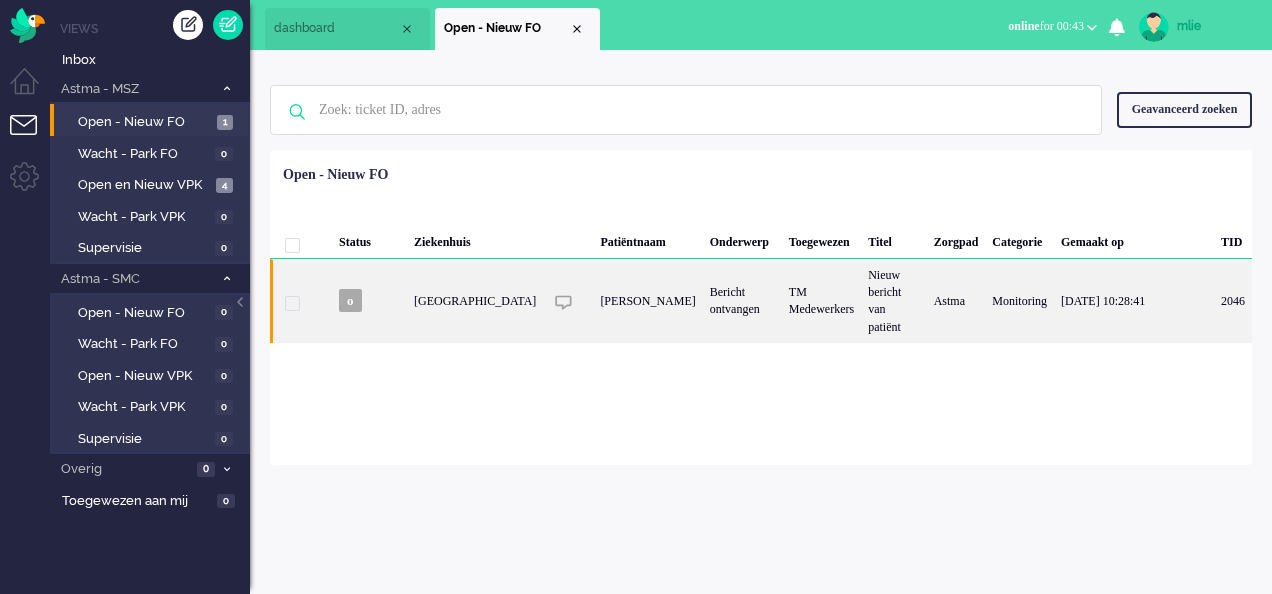 click on "[PERSON_NAME]" 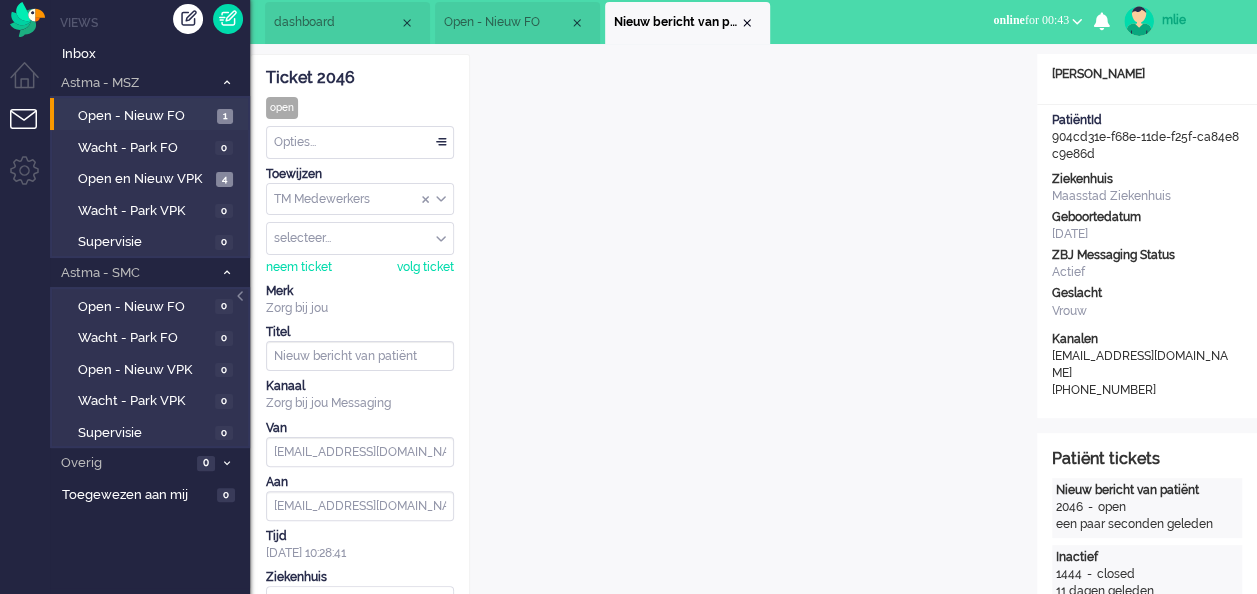 scroll, scrollTop: 0, scrollLeft: 0, axis: both 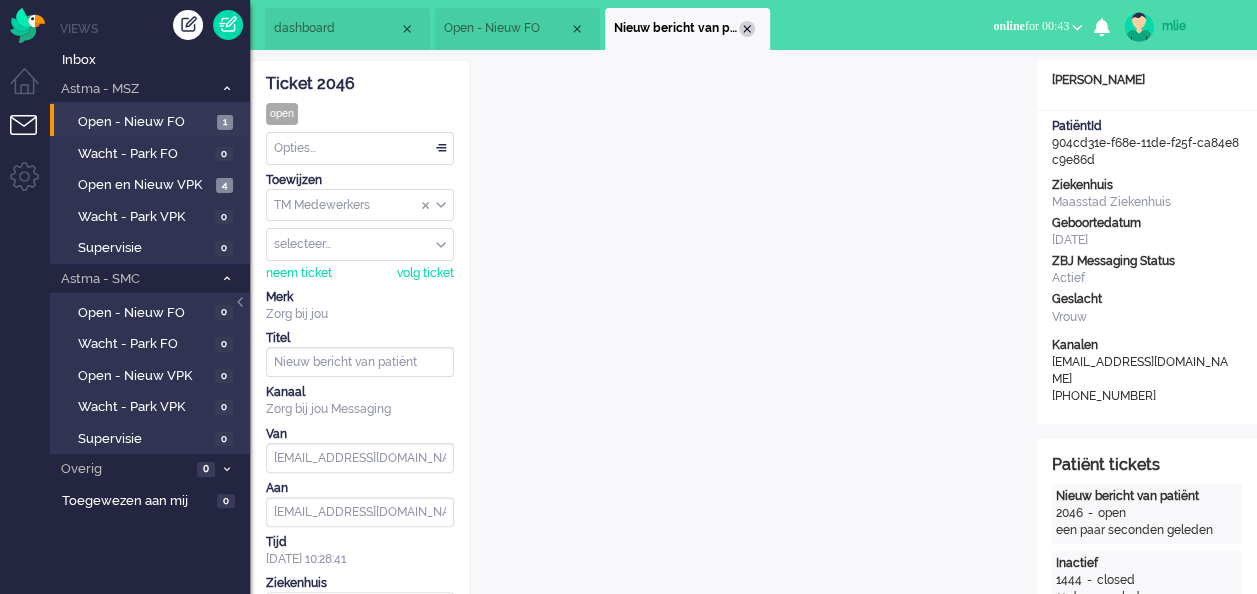 click at bounding box center (747, 29) 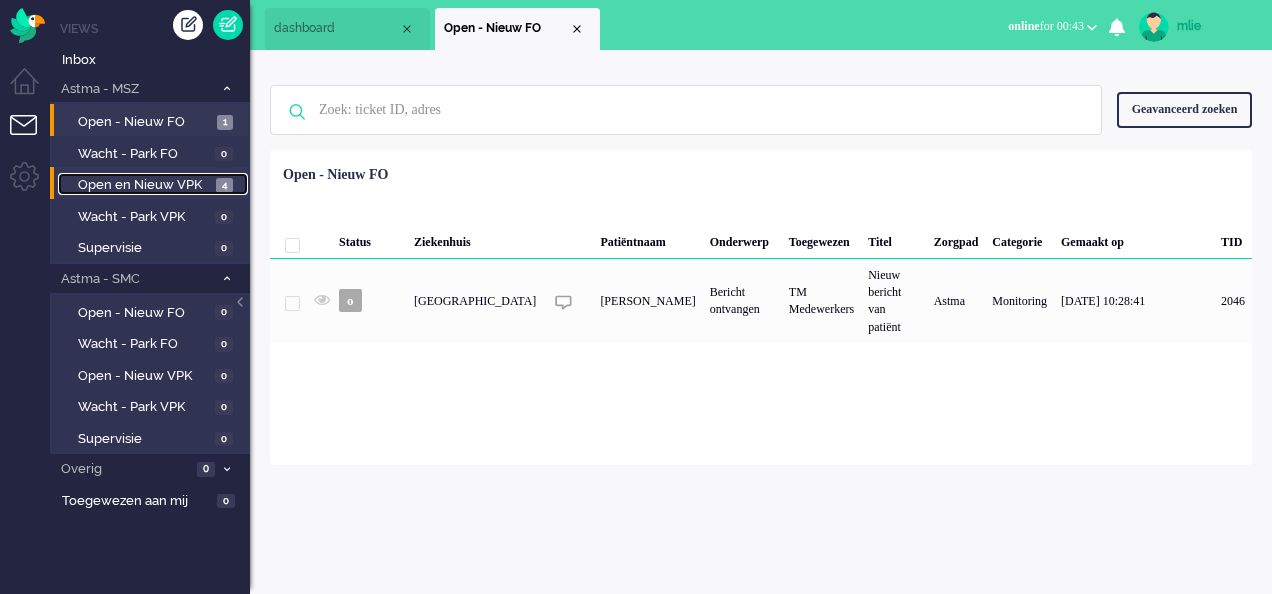 click on "Open en Nieuw VPK" at bounding box center (144, 185) 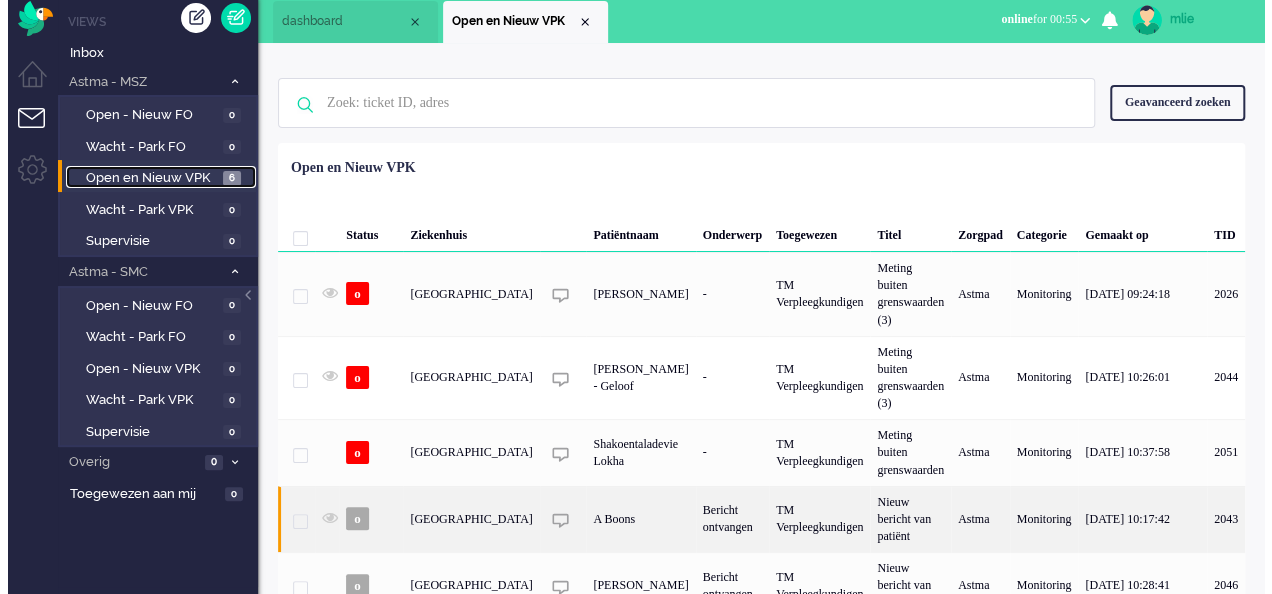 scroll, scrollTop: 0, scrollLeft: 0, axis: both 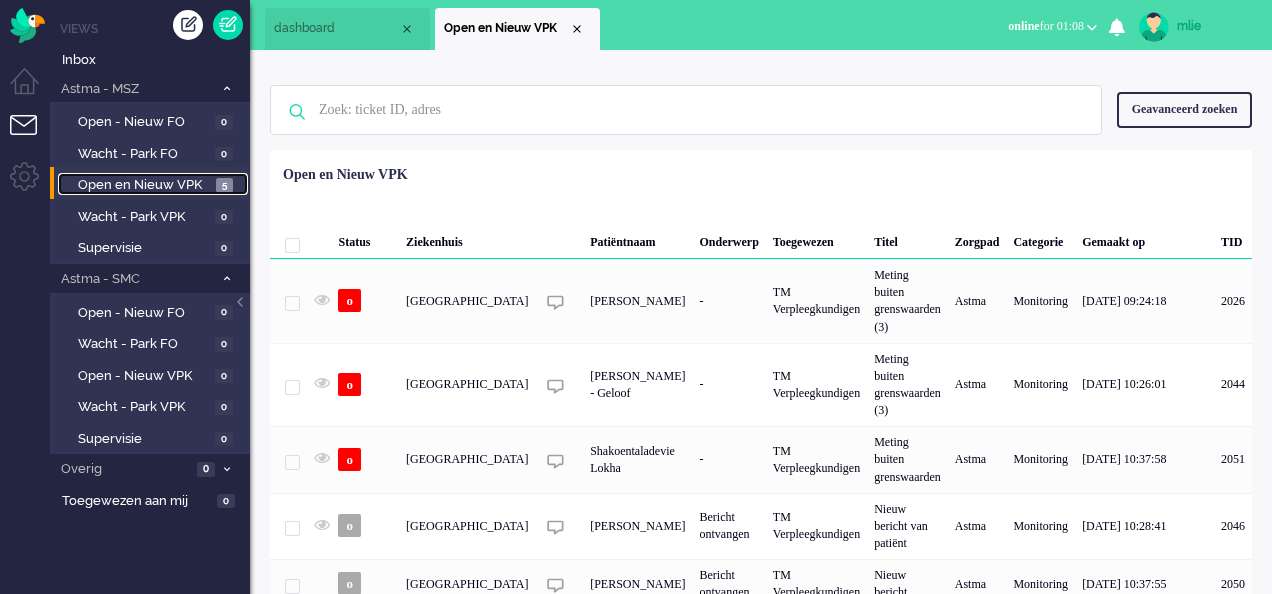 click on "Open en Nieuw VPK" at bounding box center (144, 185) 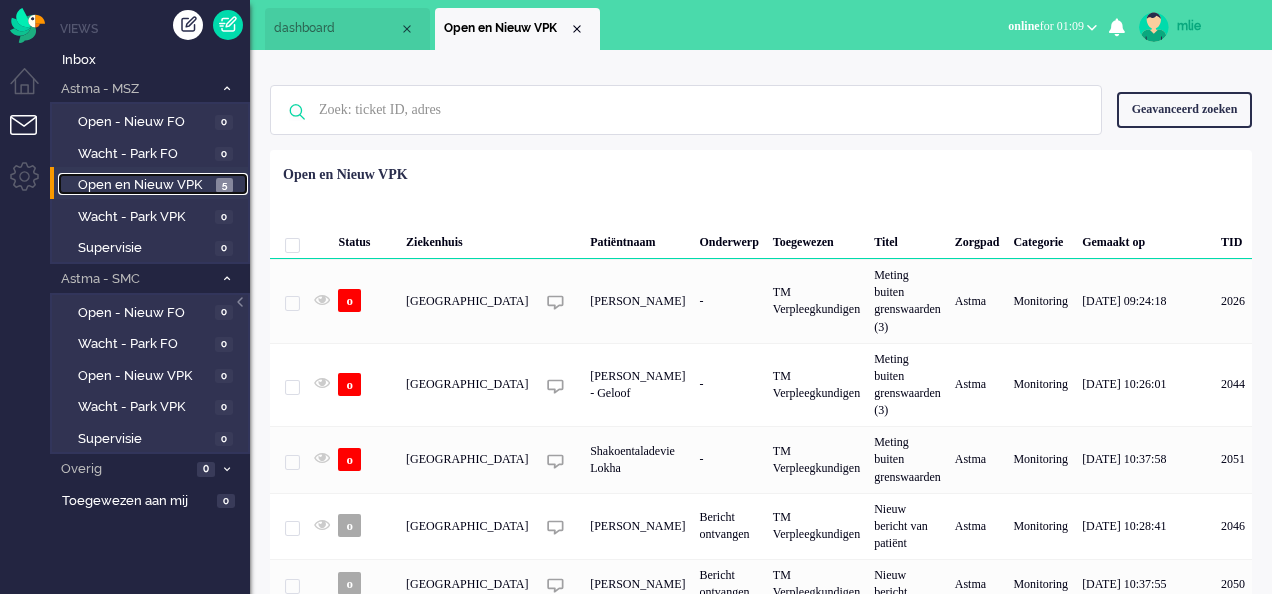 click on "dashboard" at bounding box center [347, 29] 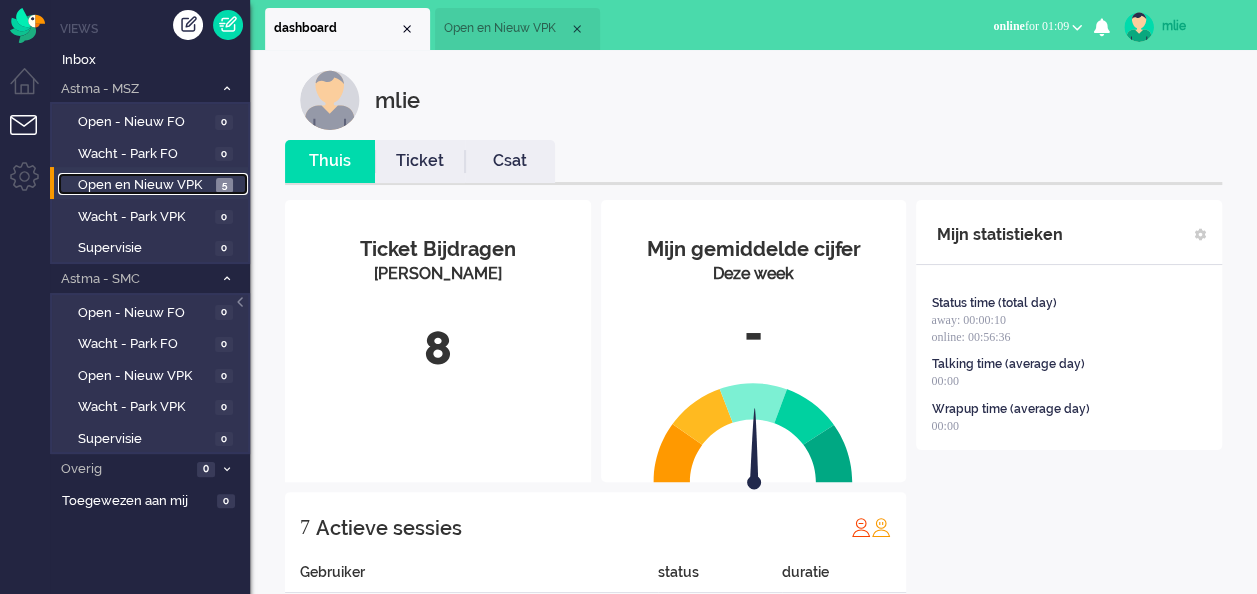 click on "Open en Nieuw VPK" at bounding box center [506, 28] 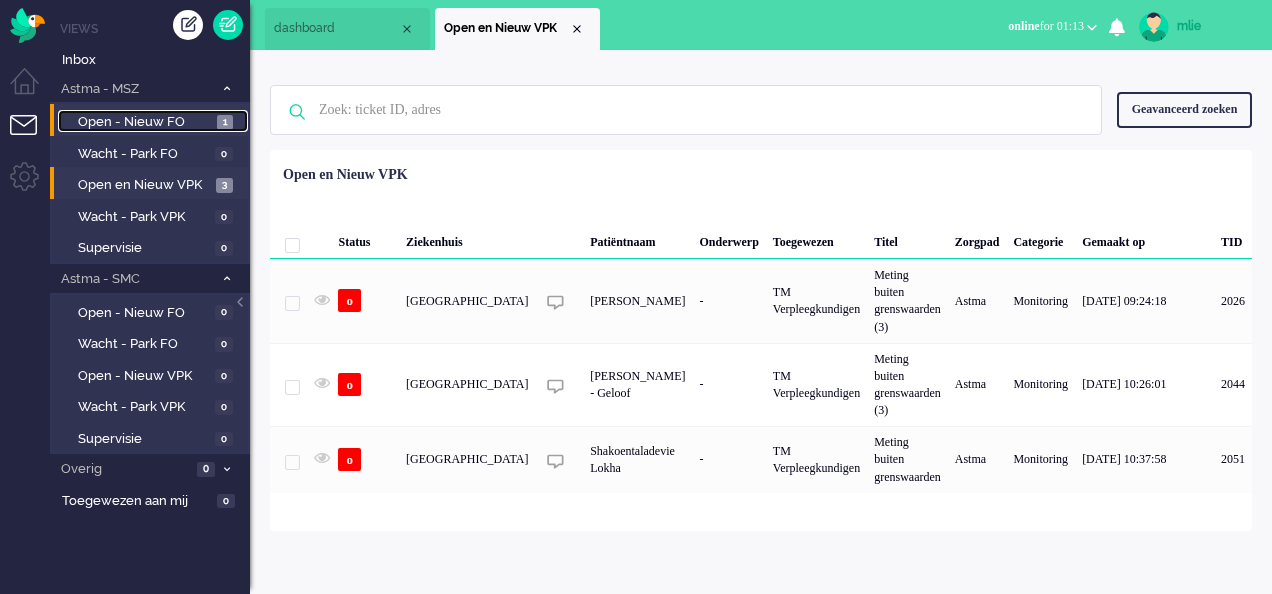 click on "Open - Nieuw FO" at bounding box center [145, 122] 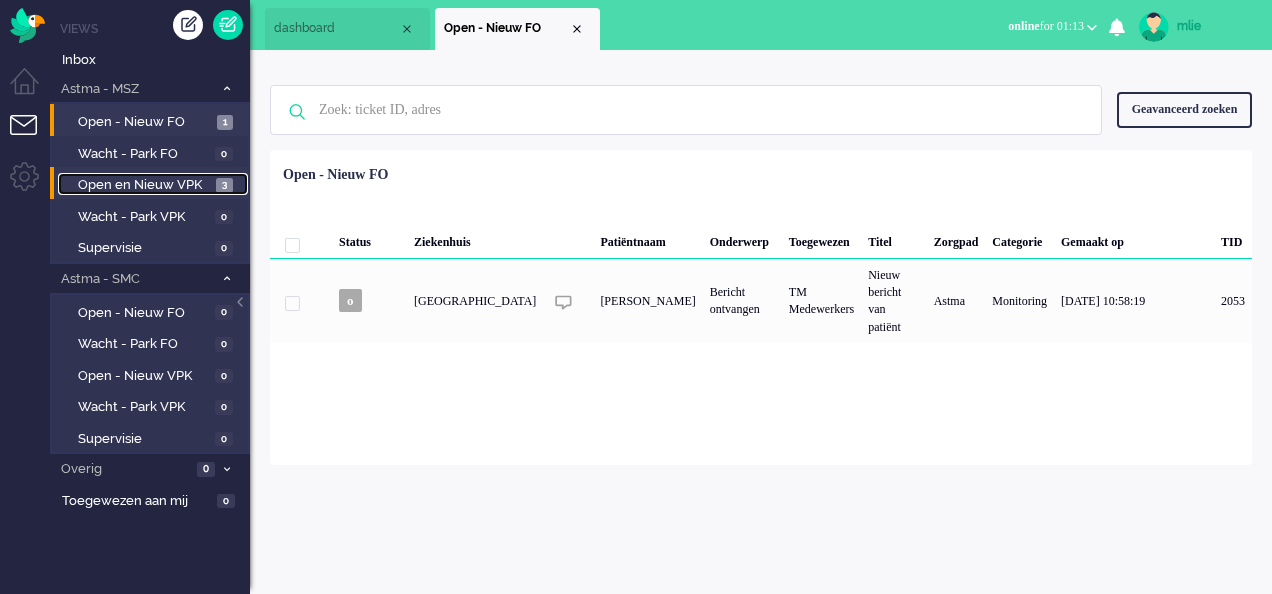 click on "Open en Nieuw VPK" at bounding box center [144, 185] 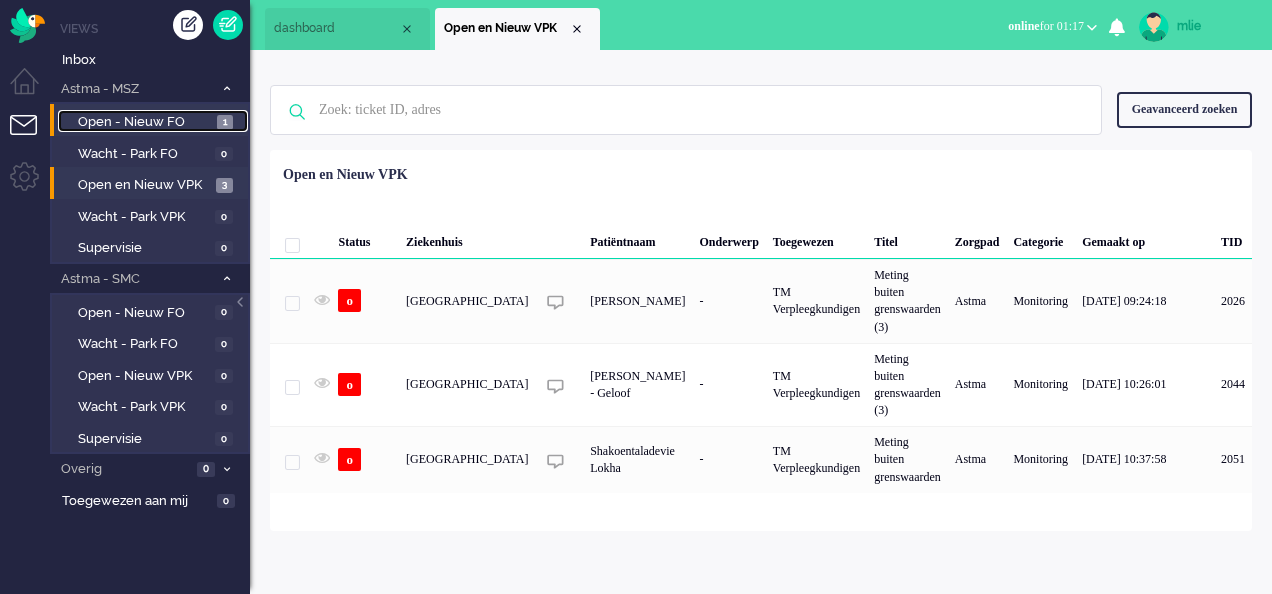 click on "Open - Nieuw FO" at bounding box center [145, 122] 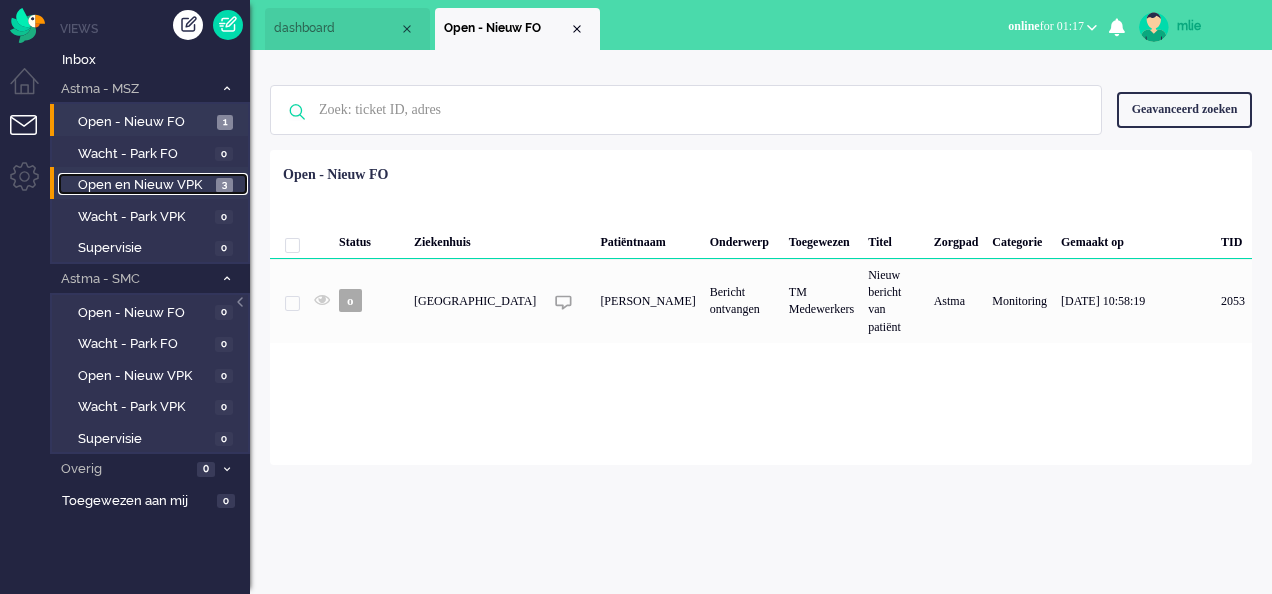 click on "Open en Nieuw VPK" at bounding box center (144, 185) 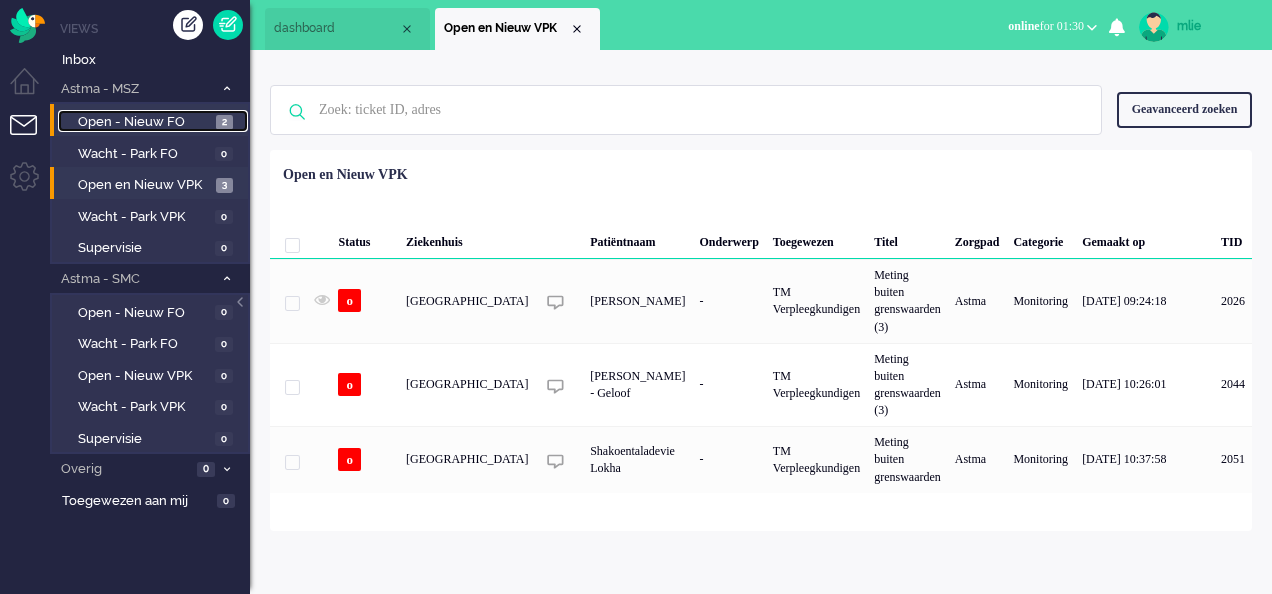 click on "Open - Nieuw FO" at bounding box center [144, 122] 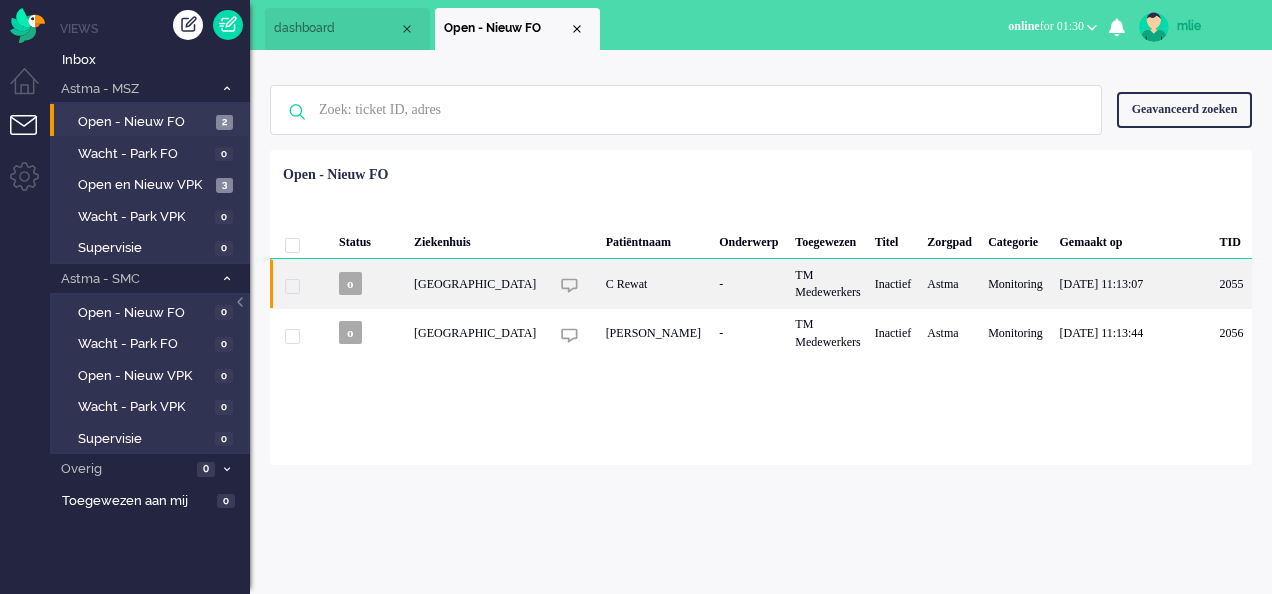 click on "TM Medewerkers" 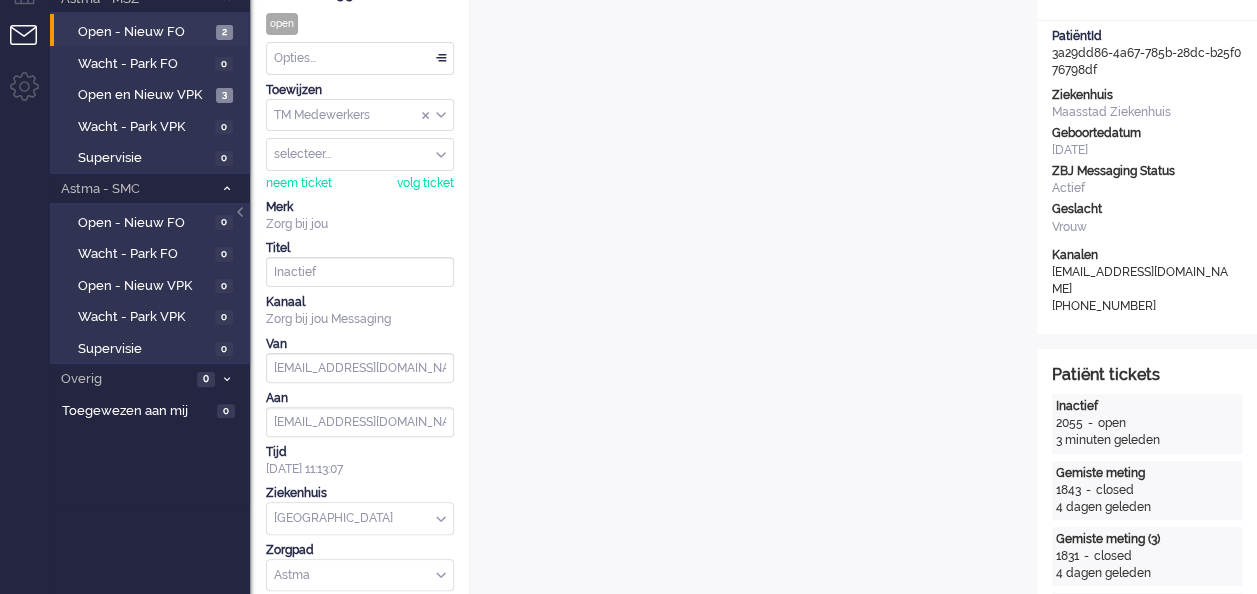 scroll, scrollTop: 0, scrollLeft: 0, axis: both 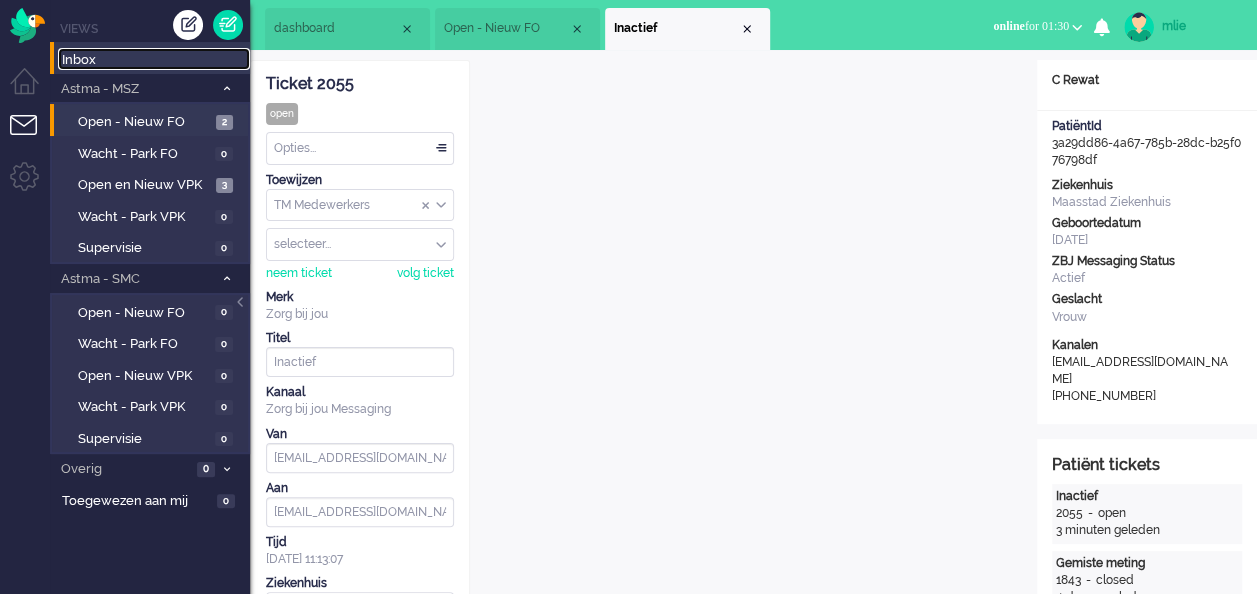 click on "Inbox" at bounding box center (156, 60) 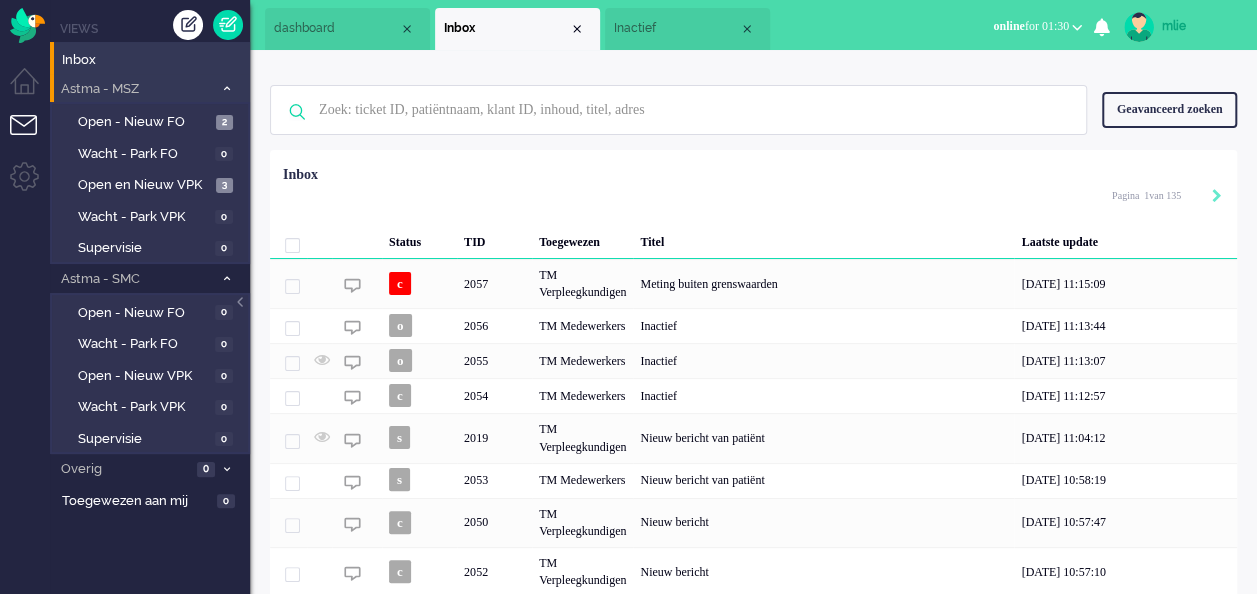 click on "Astma - MSZ" at bounding box center [135, 89] 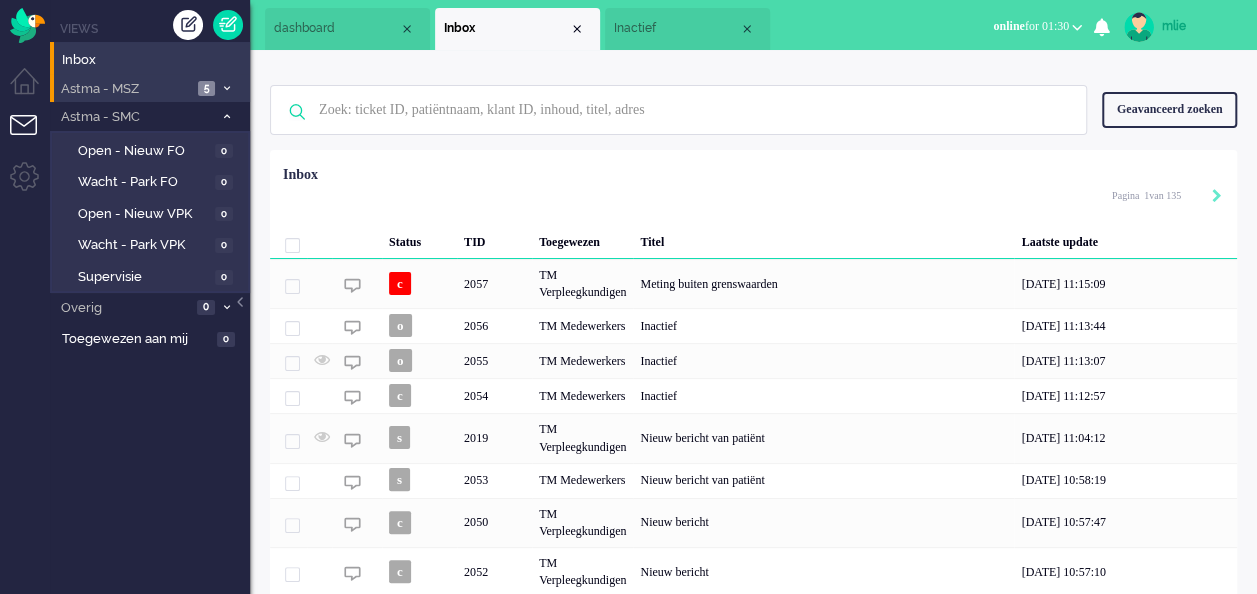 click on "Astma - MSZ" at bounding box center [125, 89] 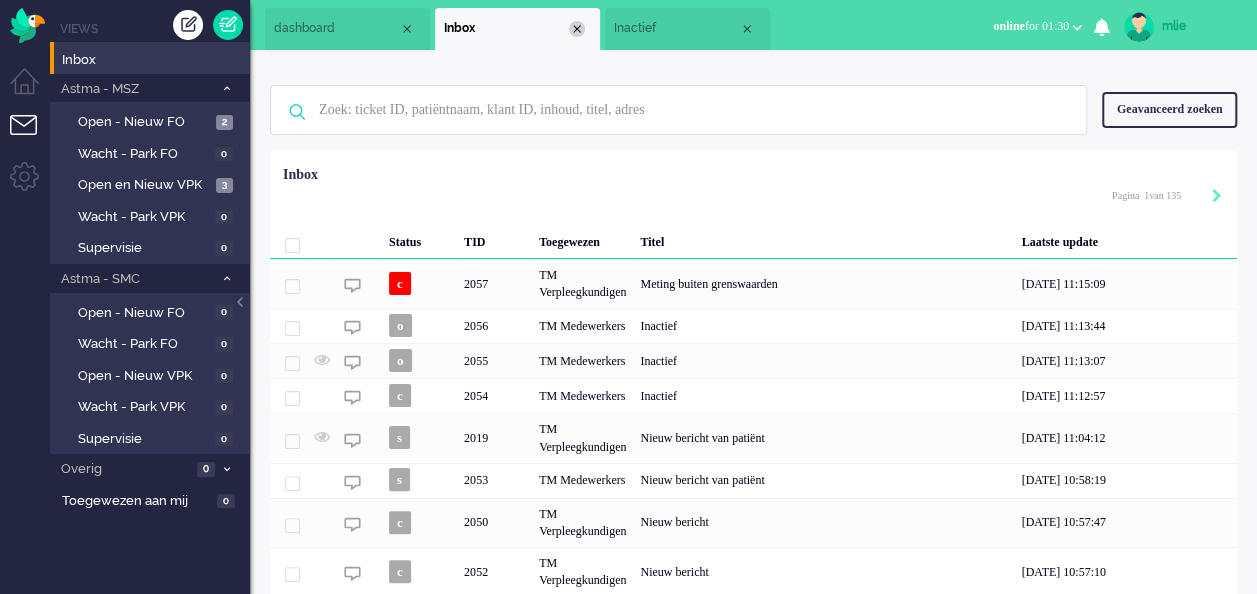 click at bounding box center (577, 29) 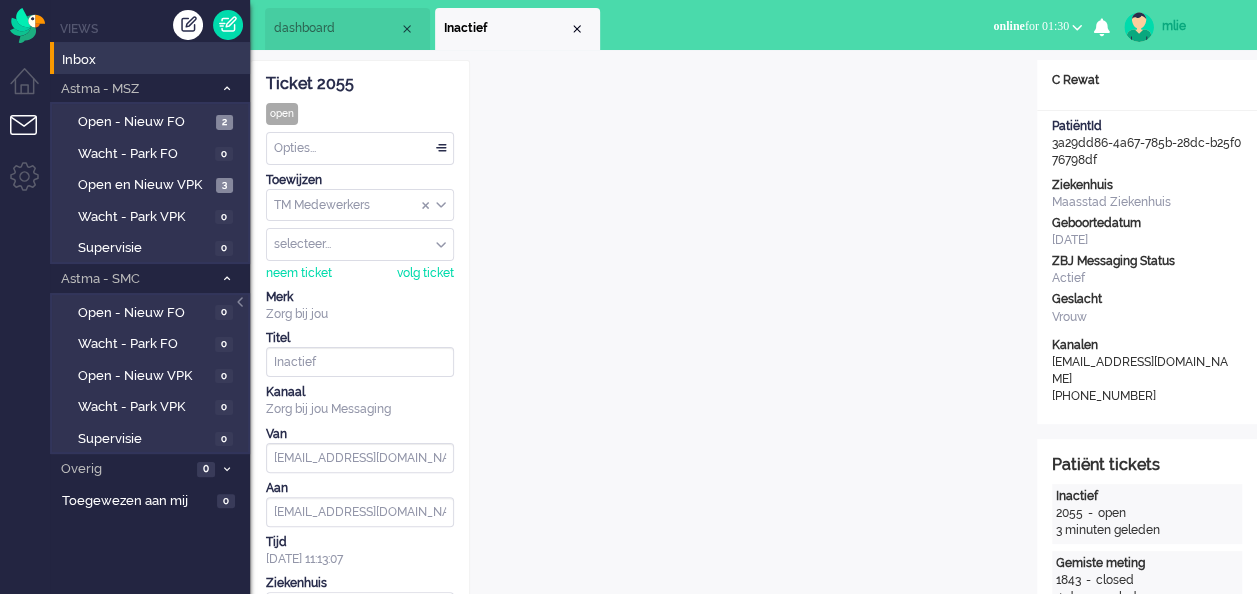 click at bounding box center (577, 29) 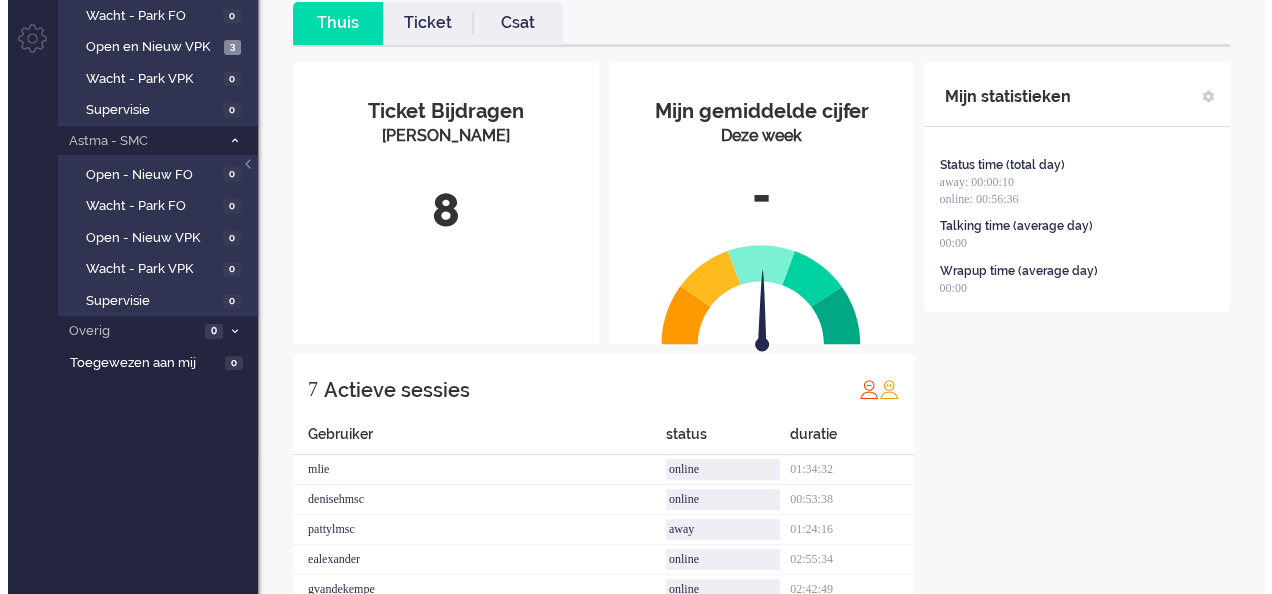 scroll, scrollTop: 0, scrollLeft: 0, axis: both 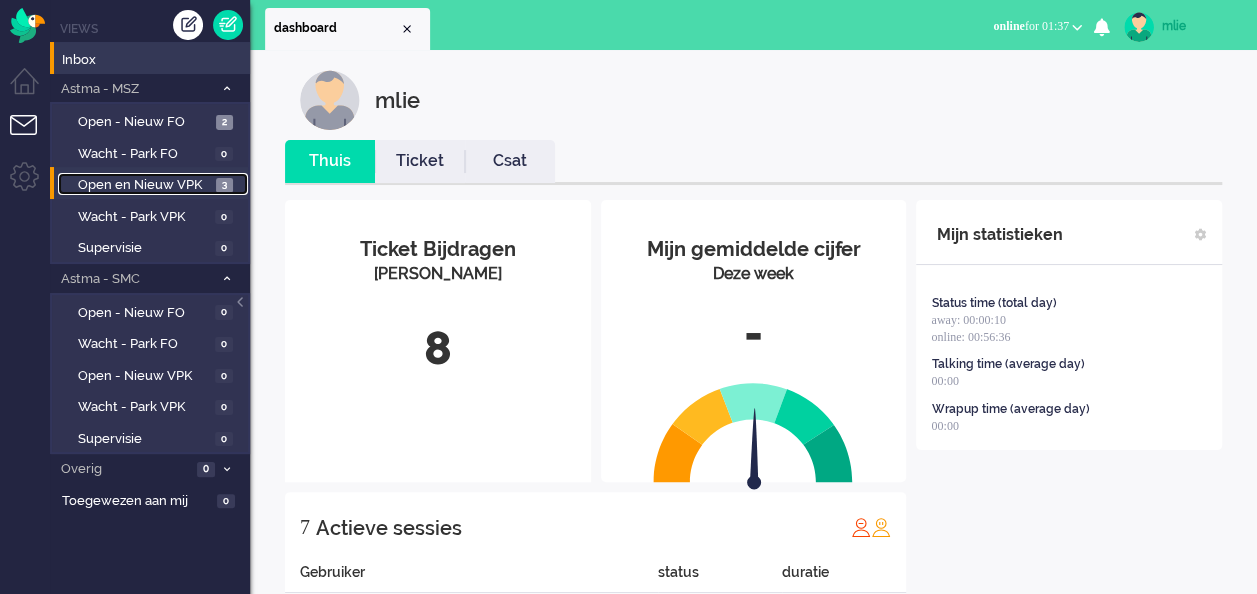 click on "Open en Nieuw VPK" at bounding box center [144, 185] 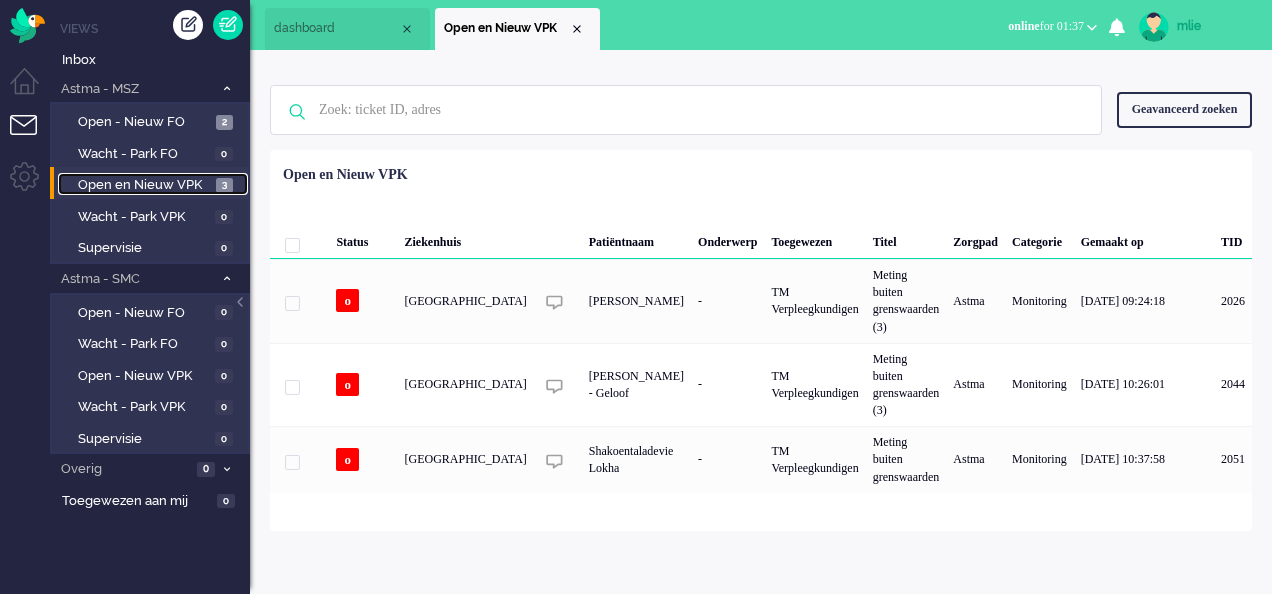 click on "Open en Nieuw VPK" at bounding box center (144, 185) 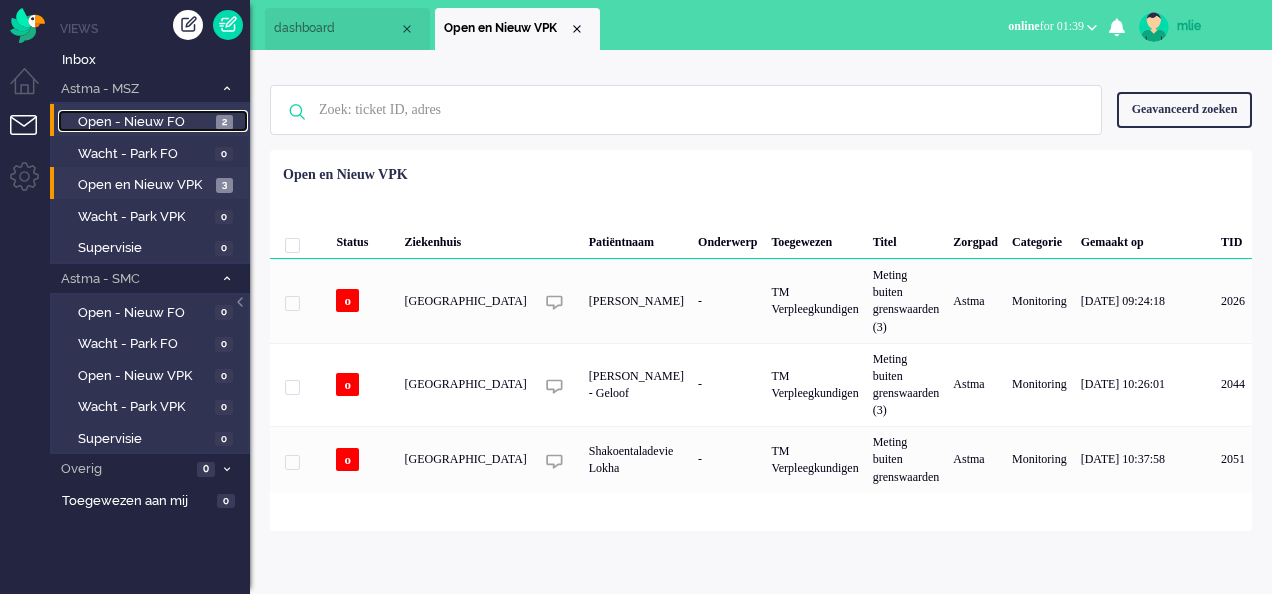 click on "Open - Nieuw FO" at bounding box center [144, 122] 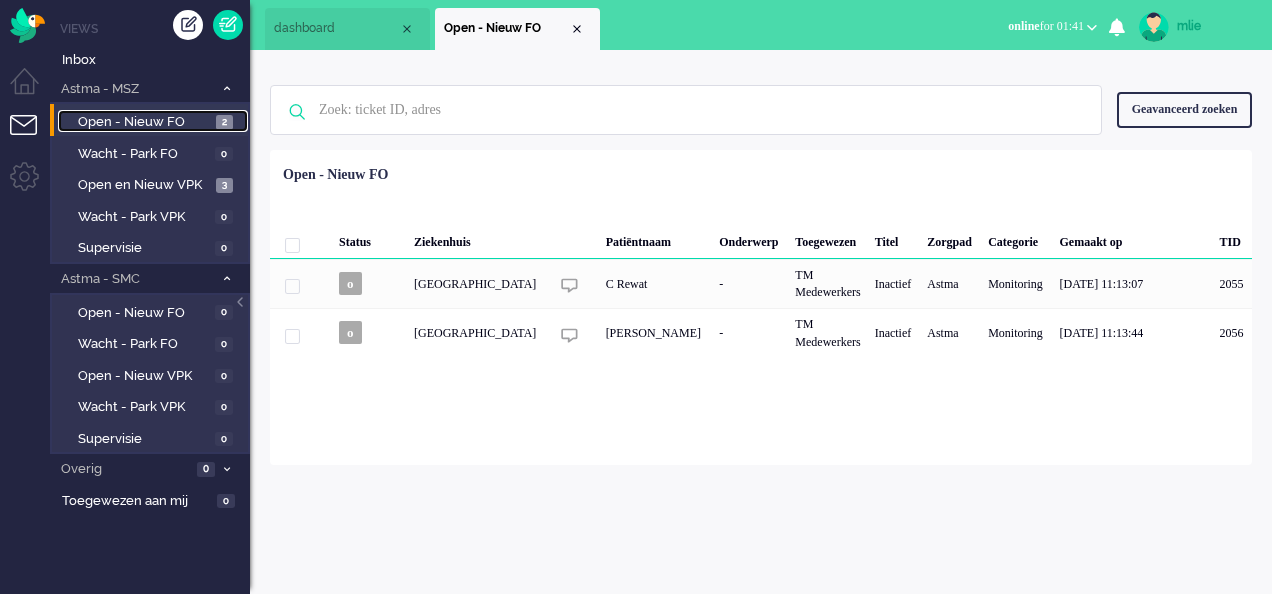 click on "dashboard" at bounding box center [336, 28] 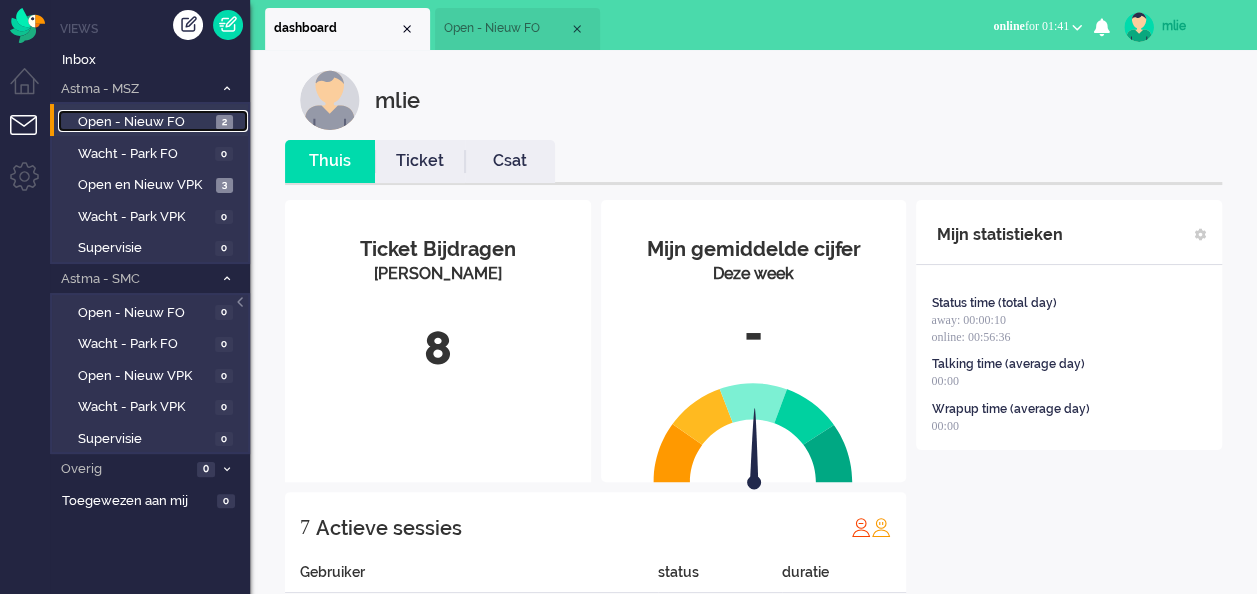 click on "Open - Nieuw FO" at bounding box center [506, 28] 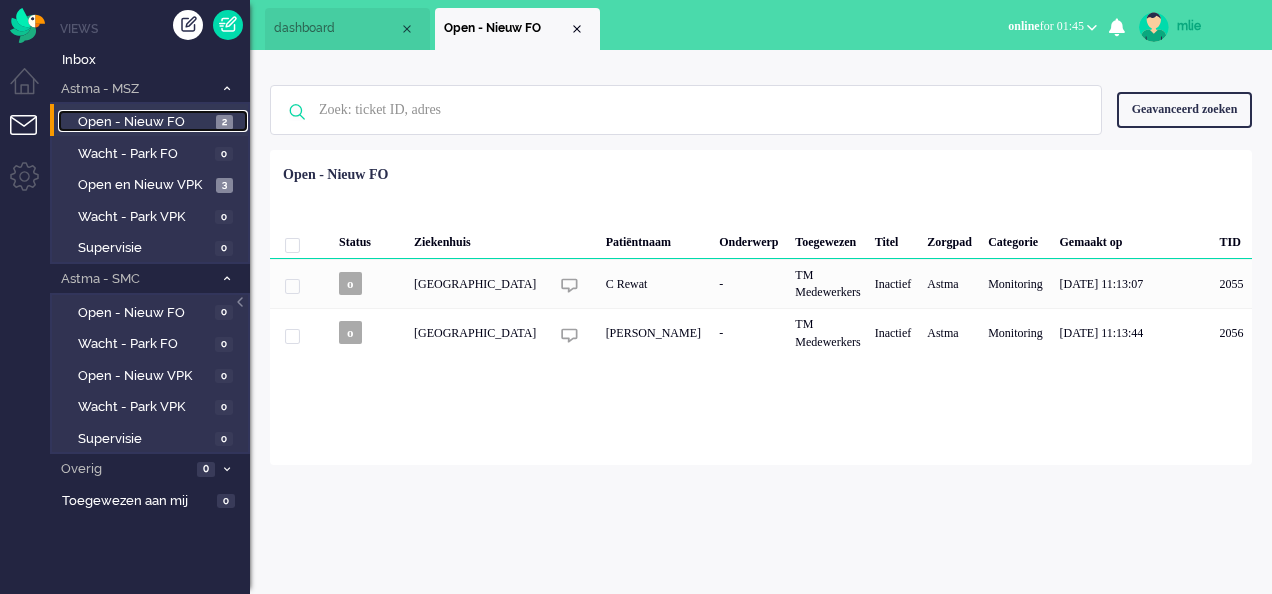 click on "Open - Nieuw FO" at bounding box center (144, 122) 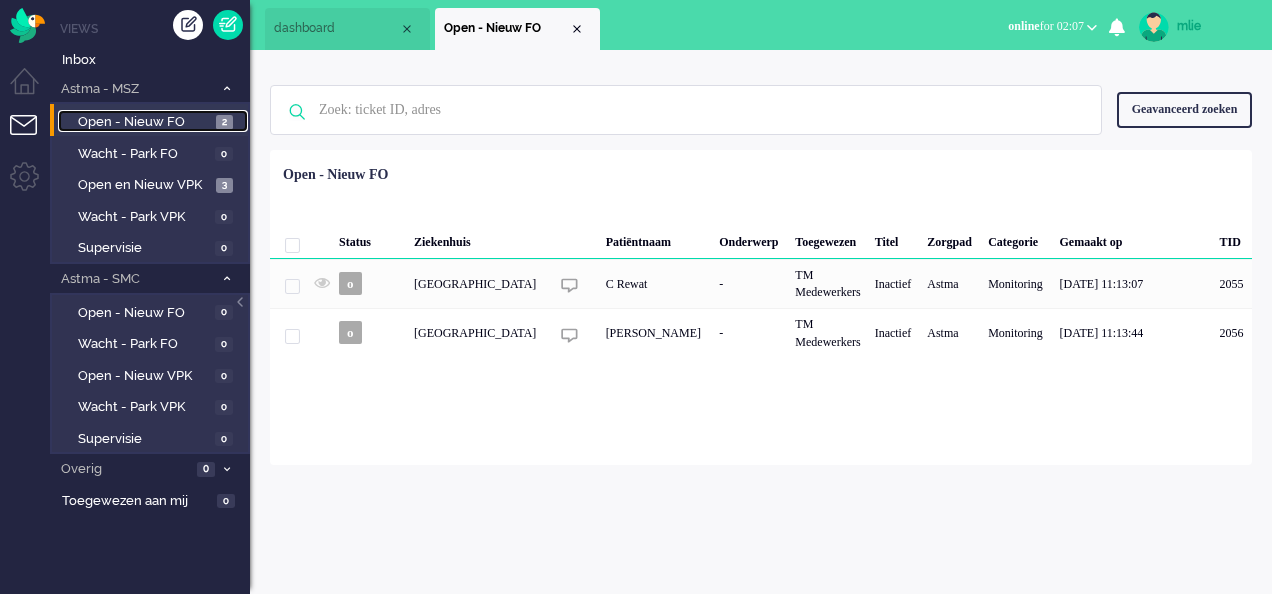 click on "Open - Nieuw FO" at bounding box center (144, 122) 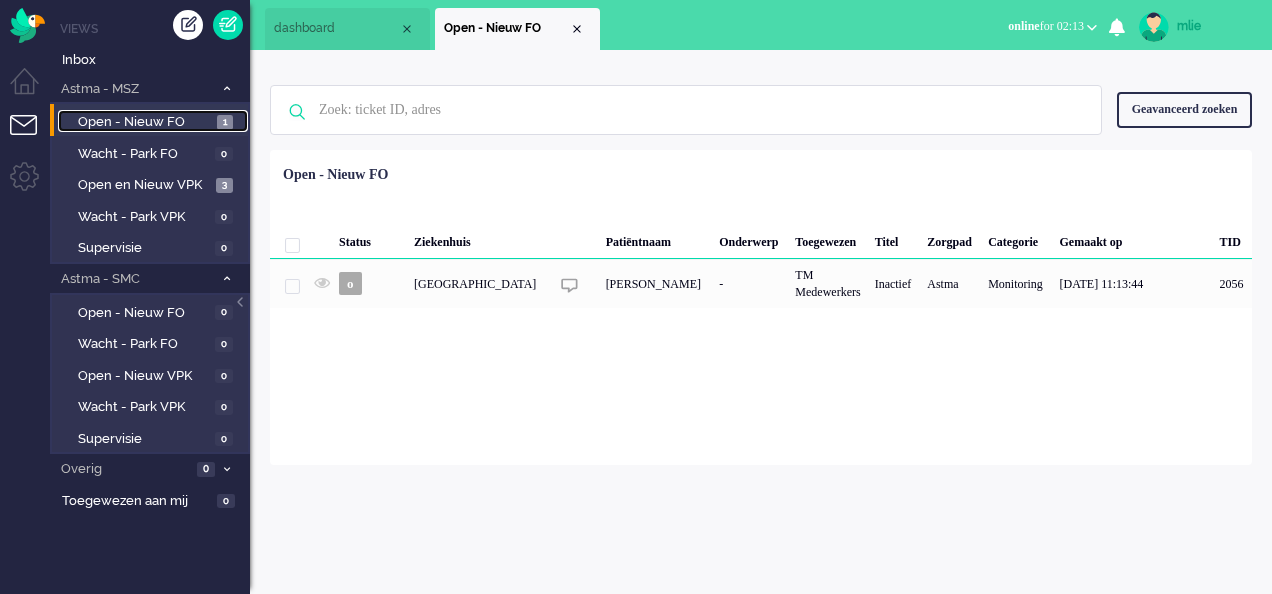 click on "Open - Nieuw FO" at bounding box center (145, 122) 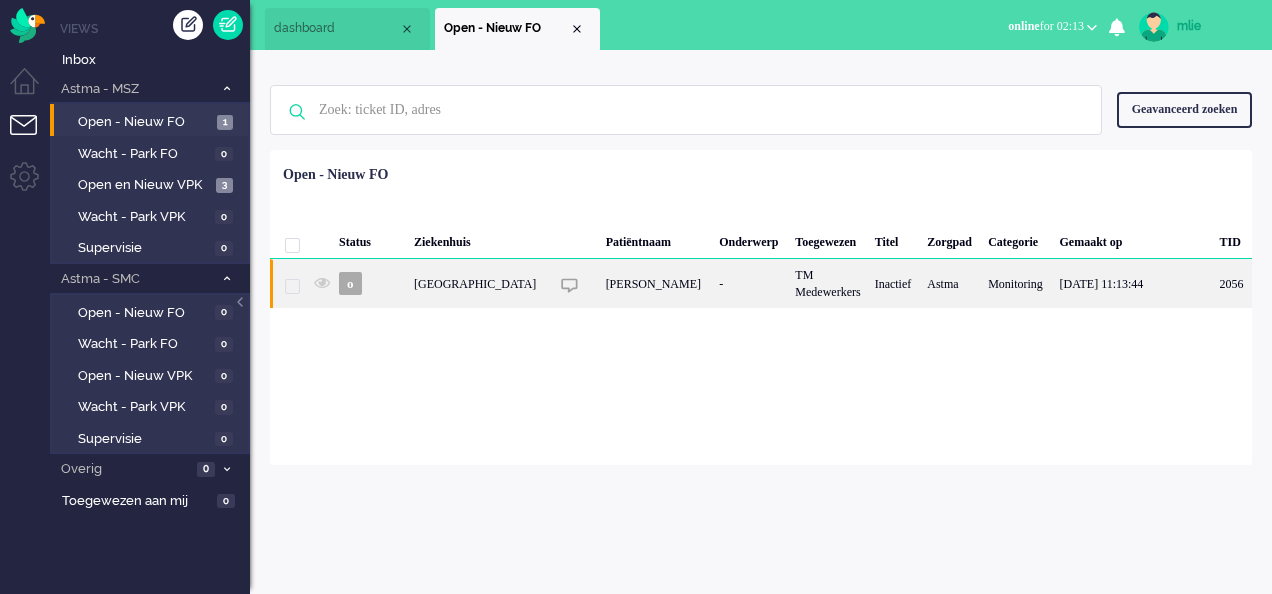 click on "[PERSON_NAME]" 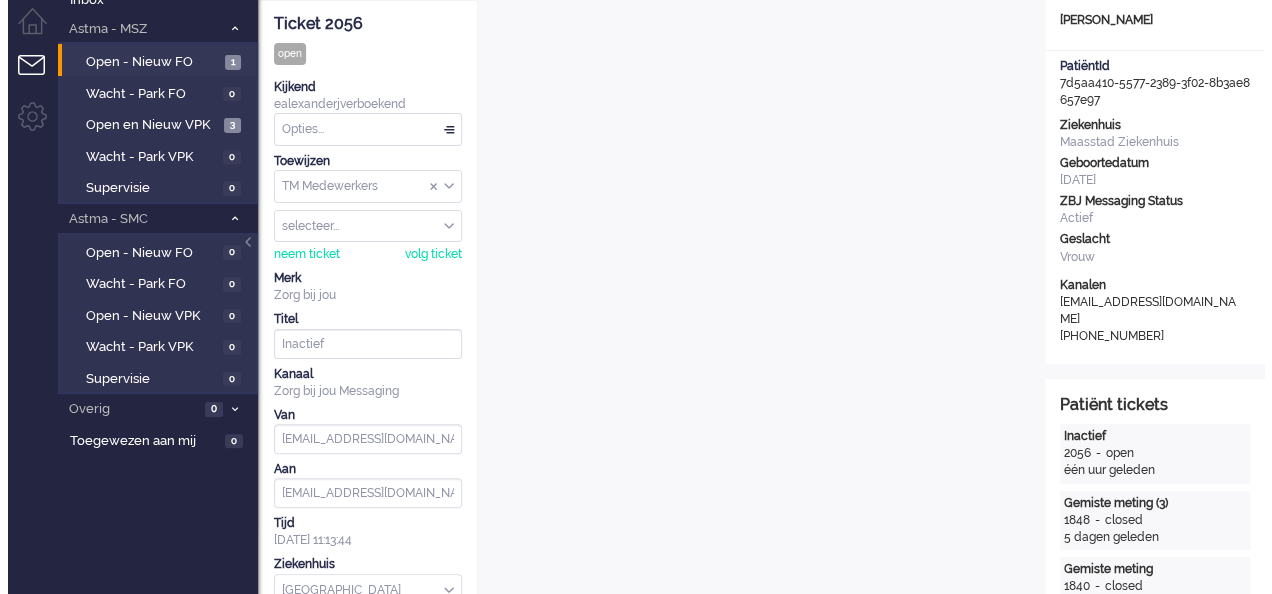 scroll, scrollTop: 0, scrollLeft: 0, axis: both 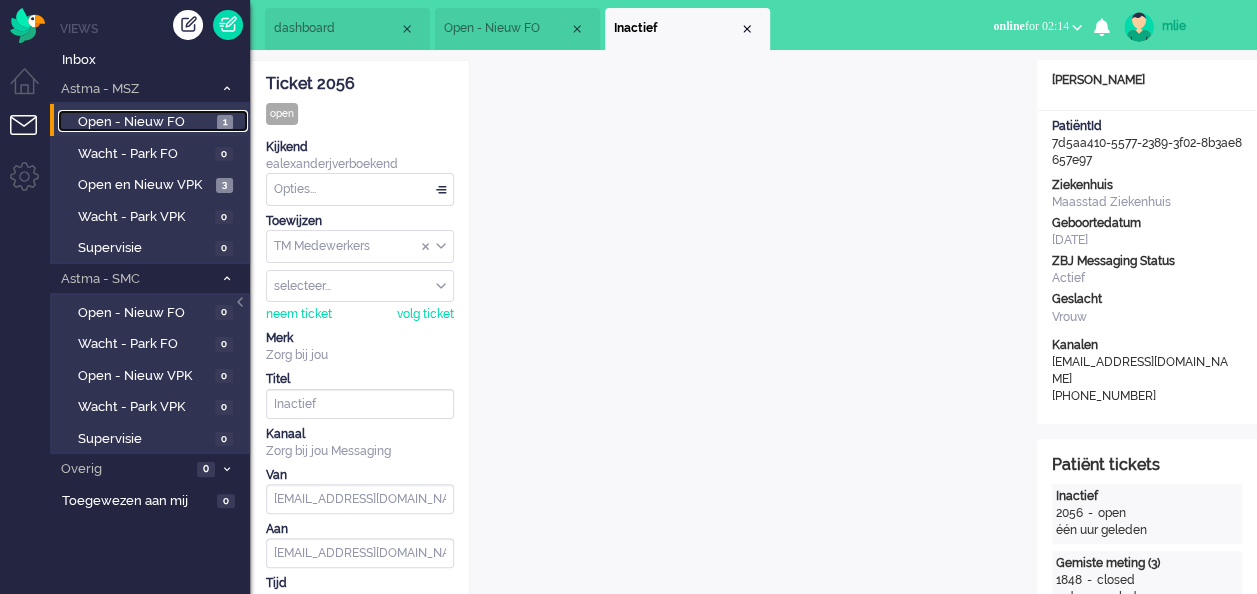click on "Open - Nieuw FO" at bounding box center (145, 122) 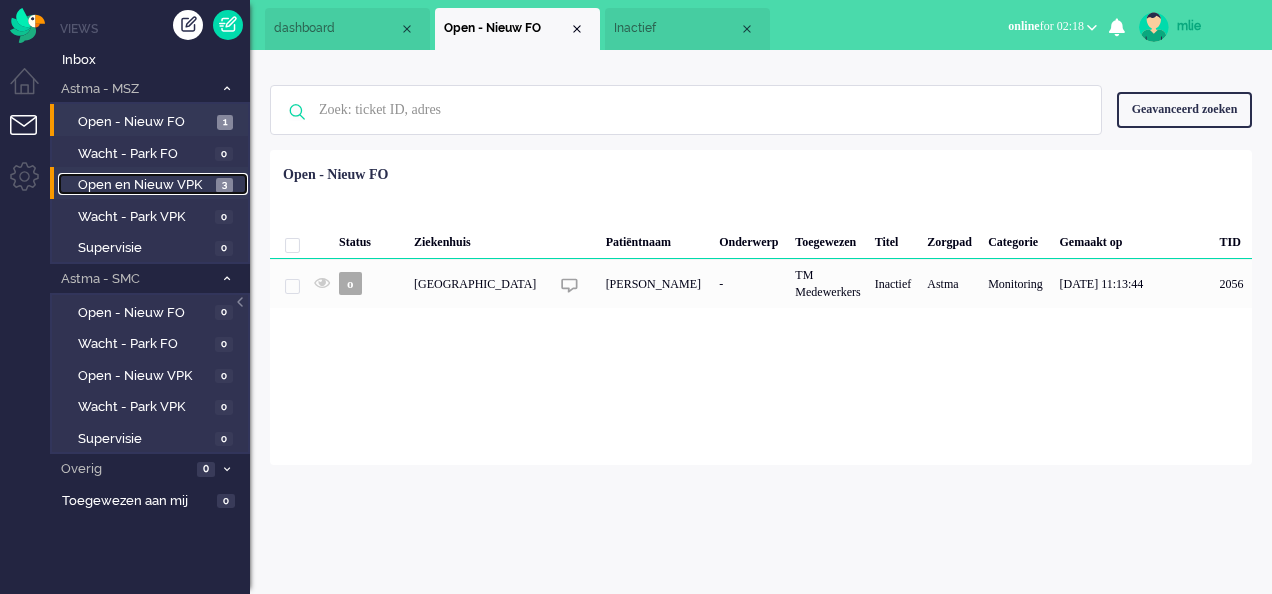 click on "Open en Nieuw VPK" at bounding box center [144, 185] 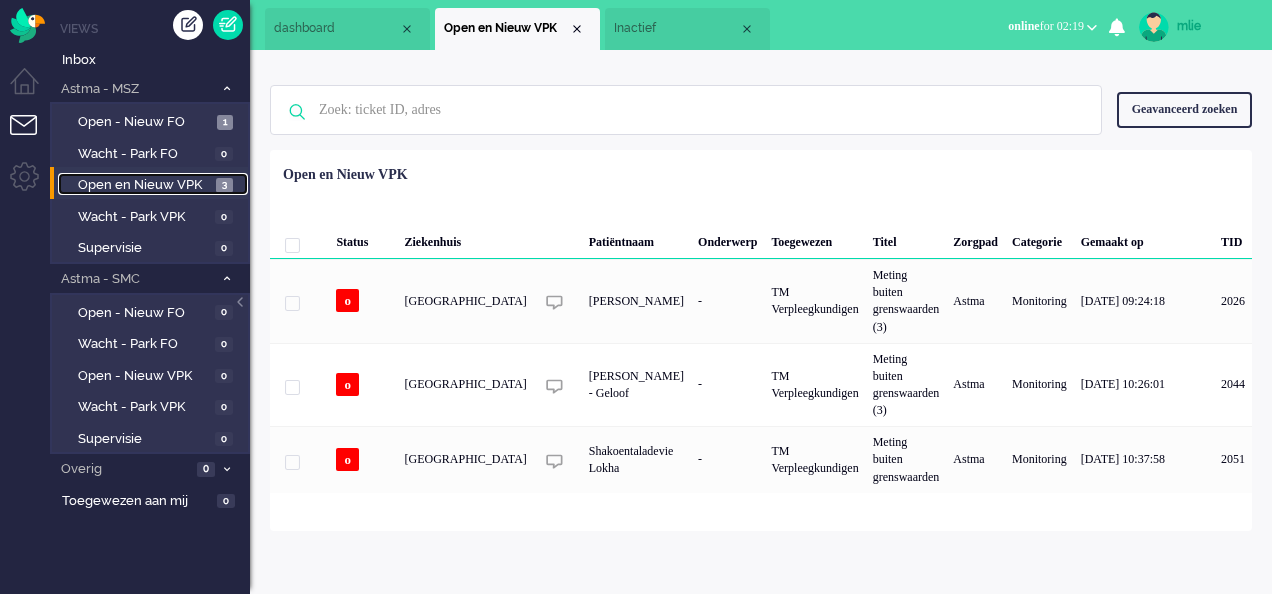 click on "Inactief" at bounding box center [676, 28] 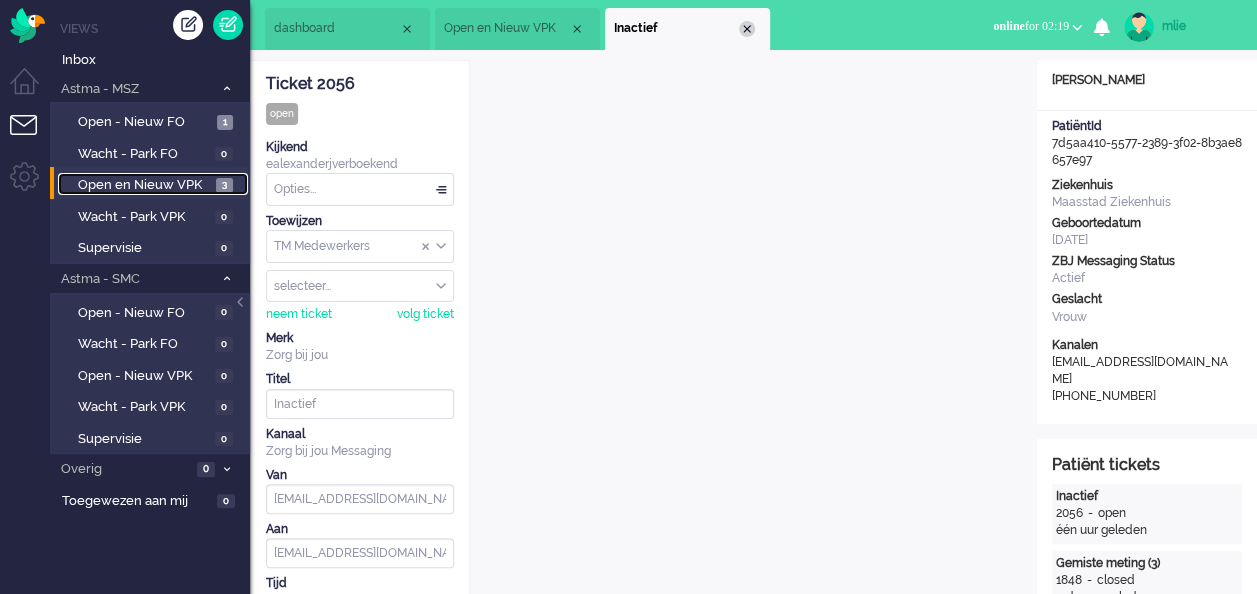 click at bounding box center [747, 29] 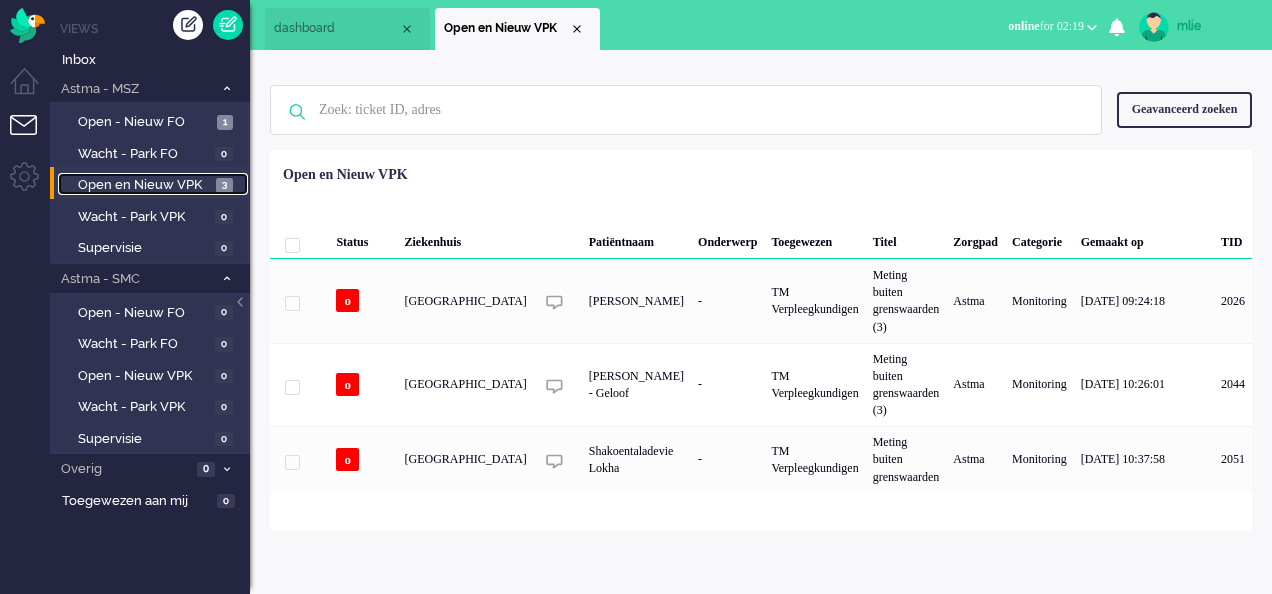 click on "Open en Nieuw VPK" at bounding box center [144, 185] 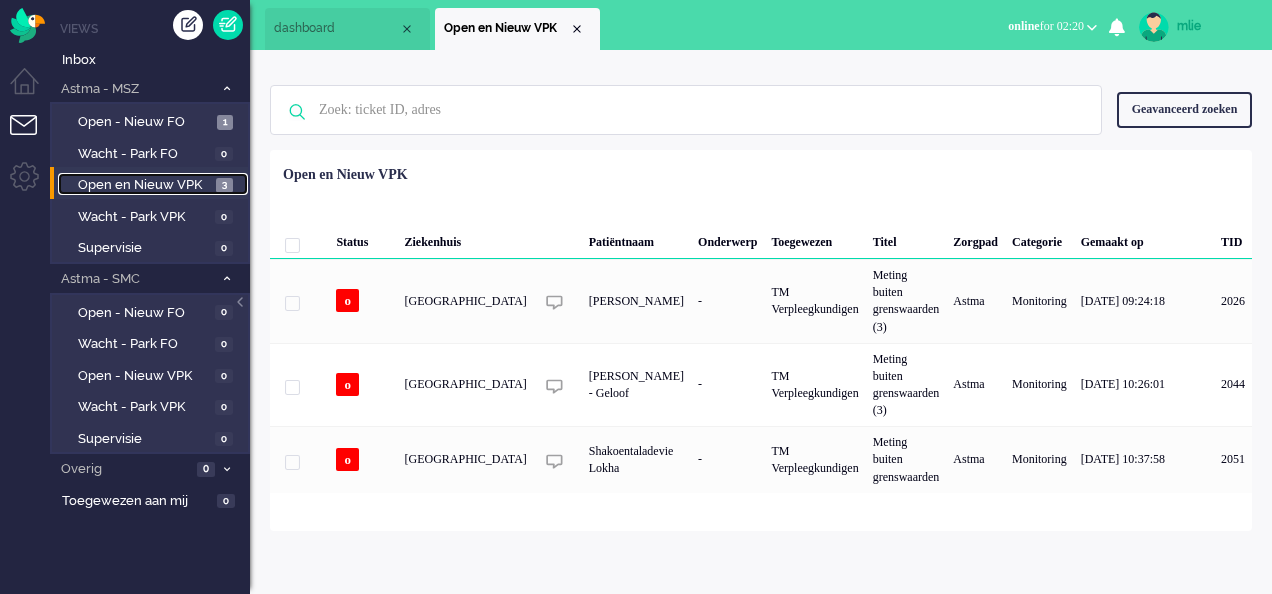 click on "dashboard" at bounding box center [347, 29] 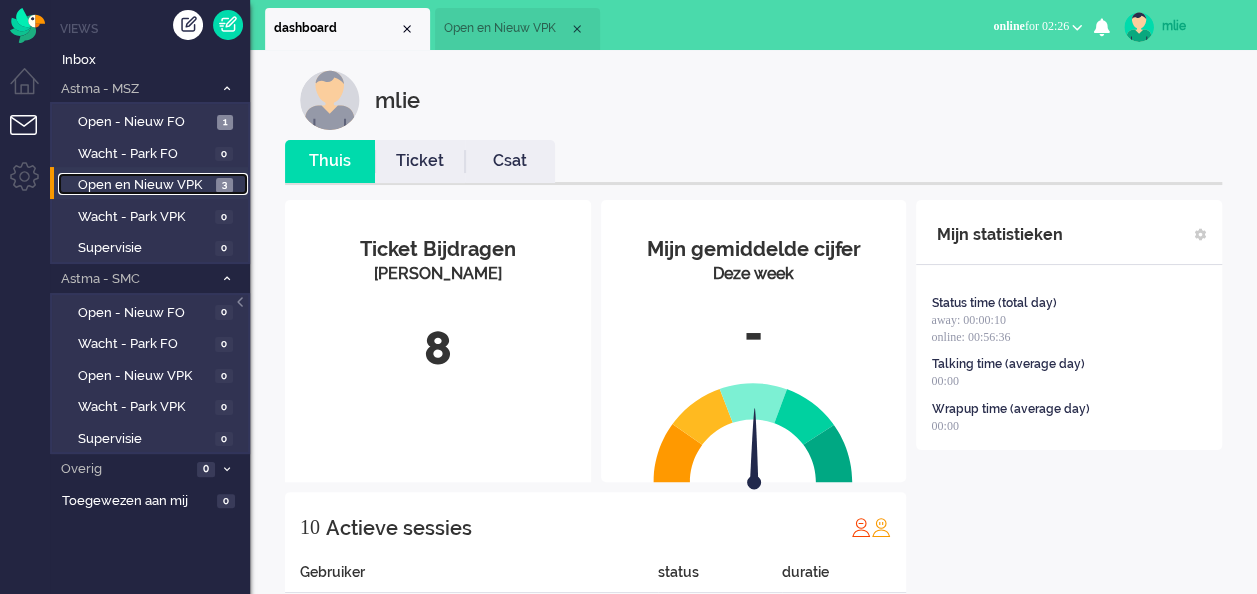 click on "Open en Nieuw VPK
3" at bounding box center [153, 184] 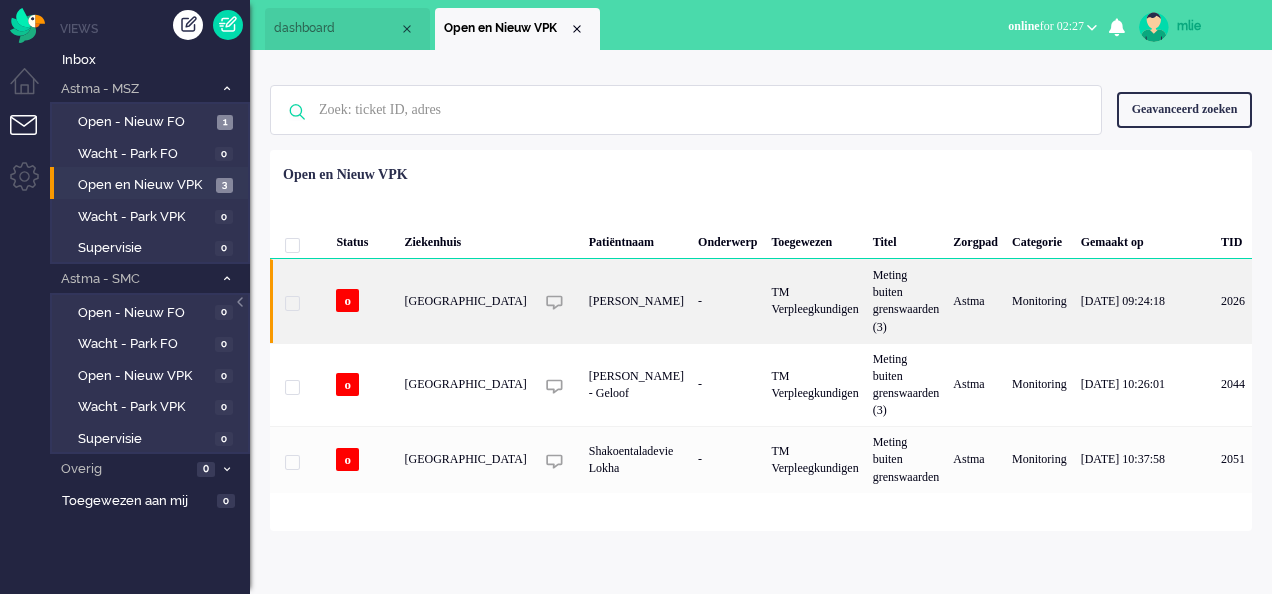 click on "TM Verpleegkundigen" 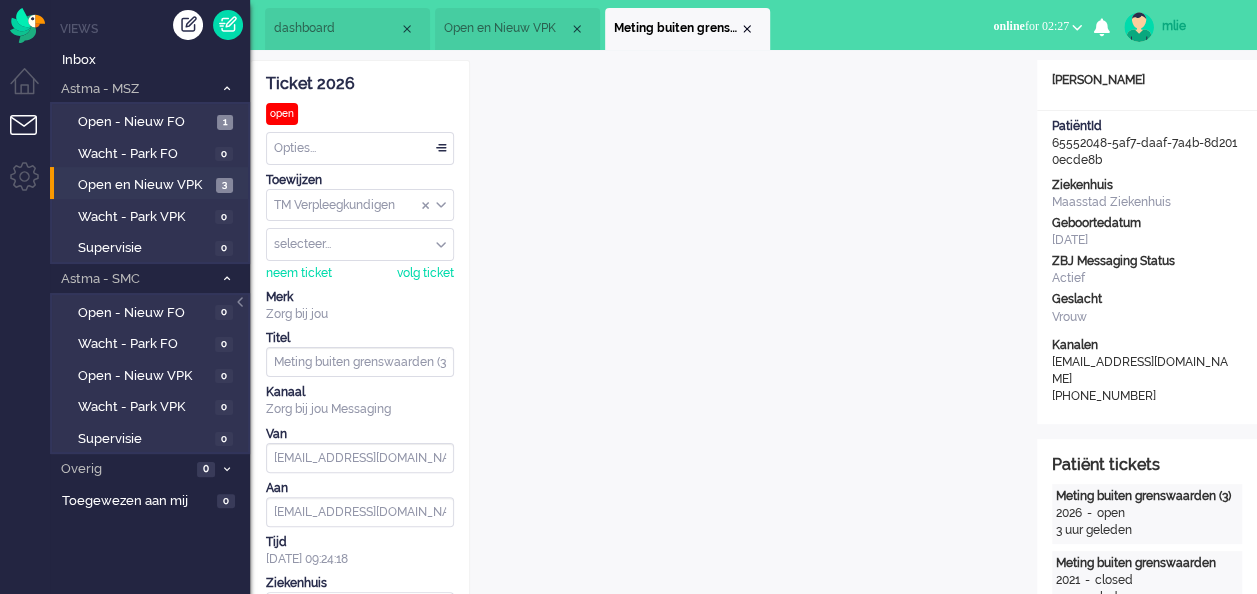 scroll, scrollTop: 0, scrollLeft: 0, axis: both 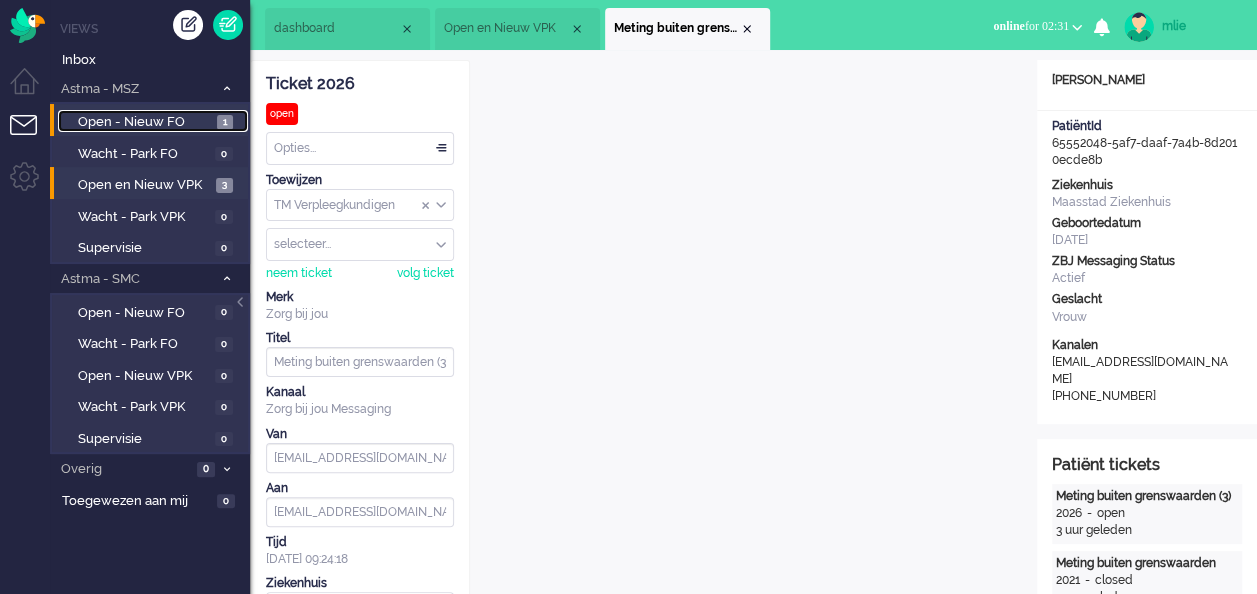 click on "Open - Nieuw FO" at bounding box center [145, 122] 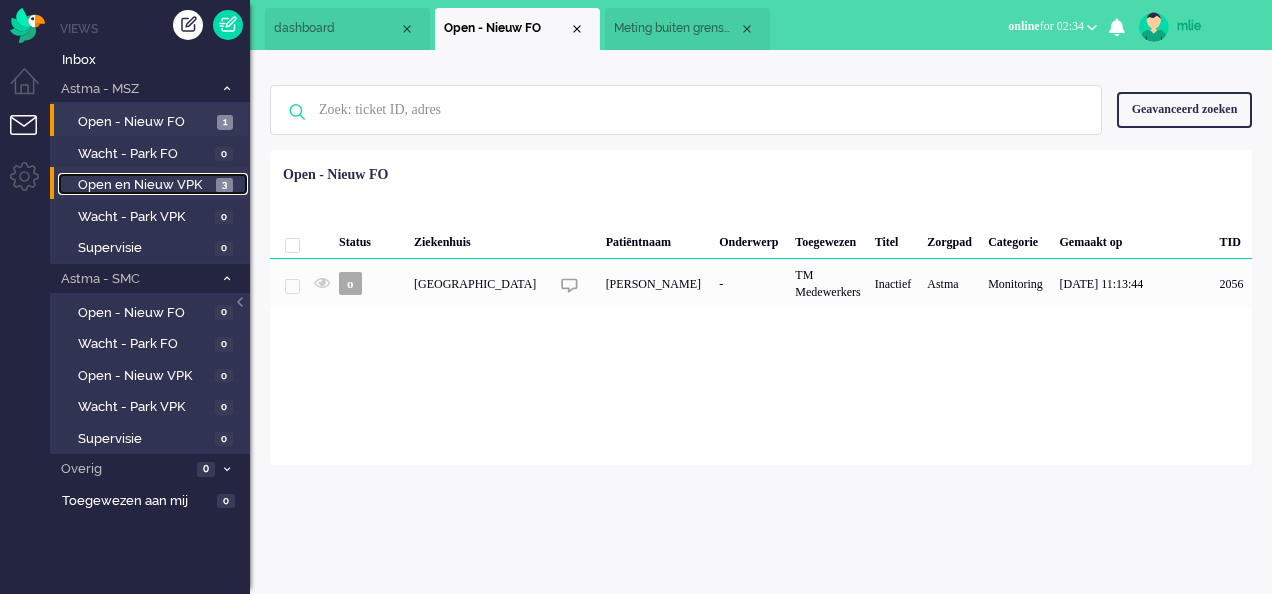 click on "Open en Nieuw VPK" at bounding box center (144, 185) 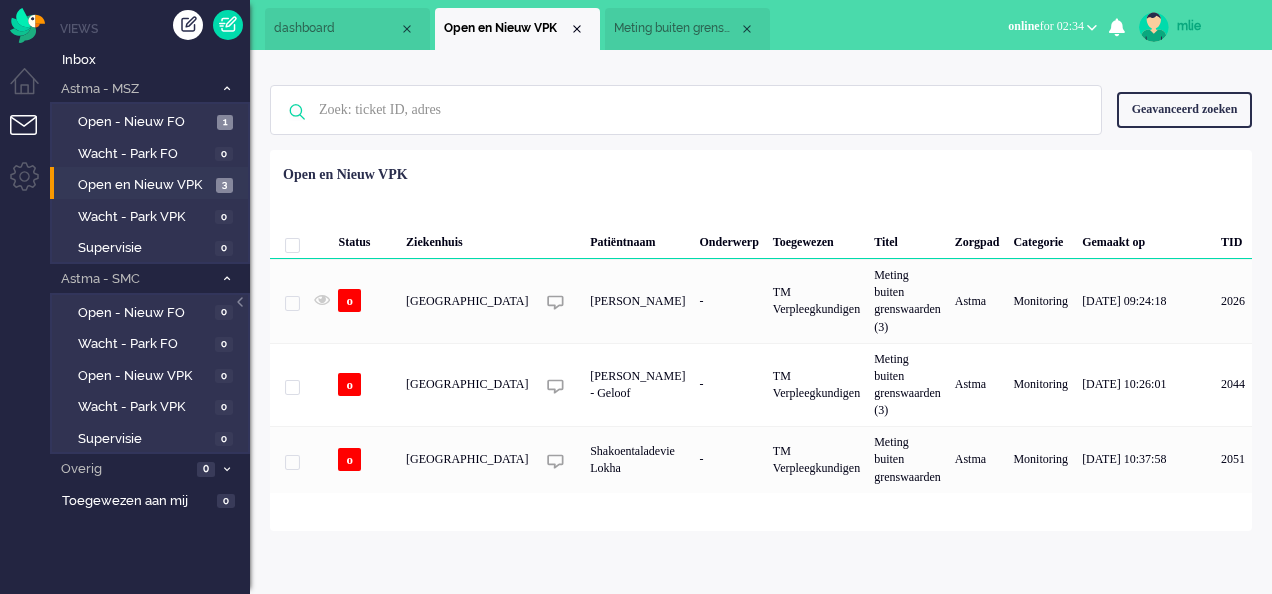 click on "mlie Thuis Ticket Csat Mijn gemiddelde cijfer Deze week - Ticket Bijdragen Per Kanaal 8 10 Actieve sessies Gebruiker status duratie mlie online 02:34:00 jverboekend away 00:24:20 denisehmsc online 01:53:06 ZbjCareProfessionalsteam away 00:17:08 marthabmsc away 02:28:21 stanmsc online 00:10:22 gvandekempe online 03:42:17 pattylmsc away 02:23:44 isawmsc online 00:59:28 ealexander online 03:55:02 Mijn statistieken Status time (total day) away: 00:00:10 online: 00:56:36 Talking time (average day) 00:00 Wrapup time (average day) 00:00 + Statistieken toevoegen Bel tijd (gemiddelde dag) Wrapup tijd (gemiddelde dag) FTR oproep (deze week) Status tijd (totaal dag) Wachtende oproepen (dit moment) per campaign Campaign beschikbaarheid (vandaag) per campaign Wachtende oproepen (dit moment) per merk Campaign beschikbaarheid (vandaag) per merk Berichten van gebruiker (vandaag) per kanaal Gebruiker CSAT (week) Berichten van gebruiker (Totaal vandaag) met richting ticket  toevoegen" at bounding box center [761, 322] 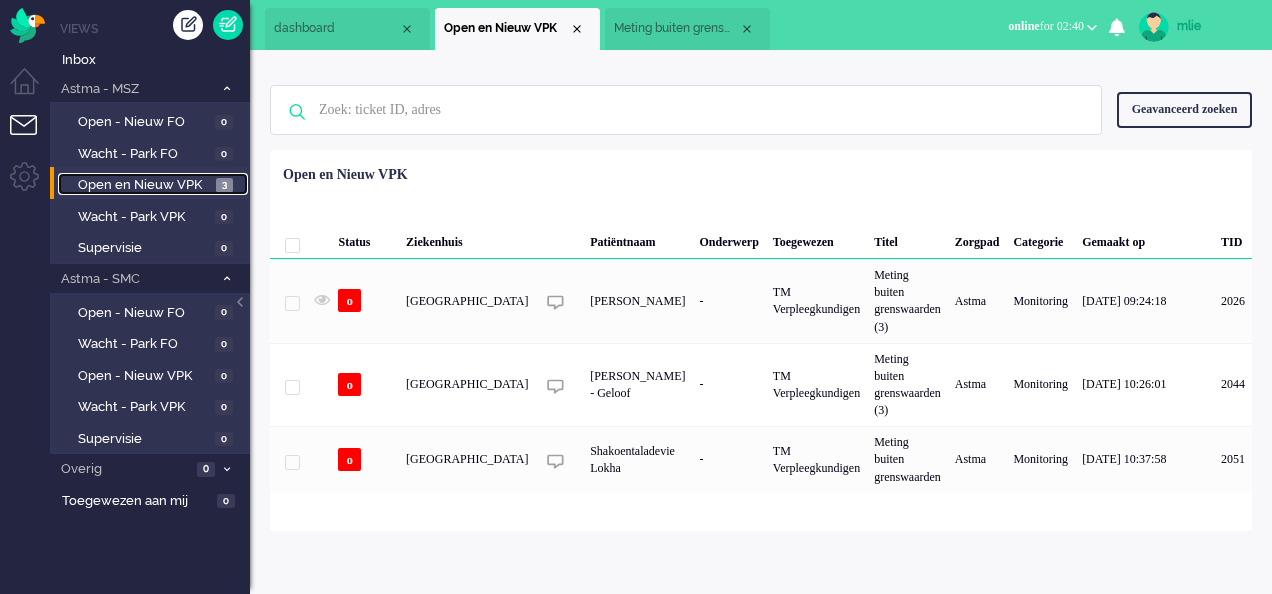 click on "Open en Nieuw VPK" at bounding box center (144, 185) 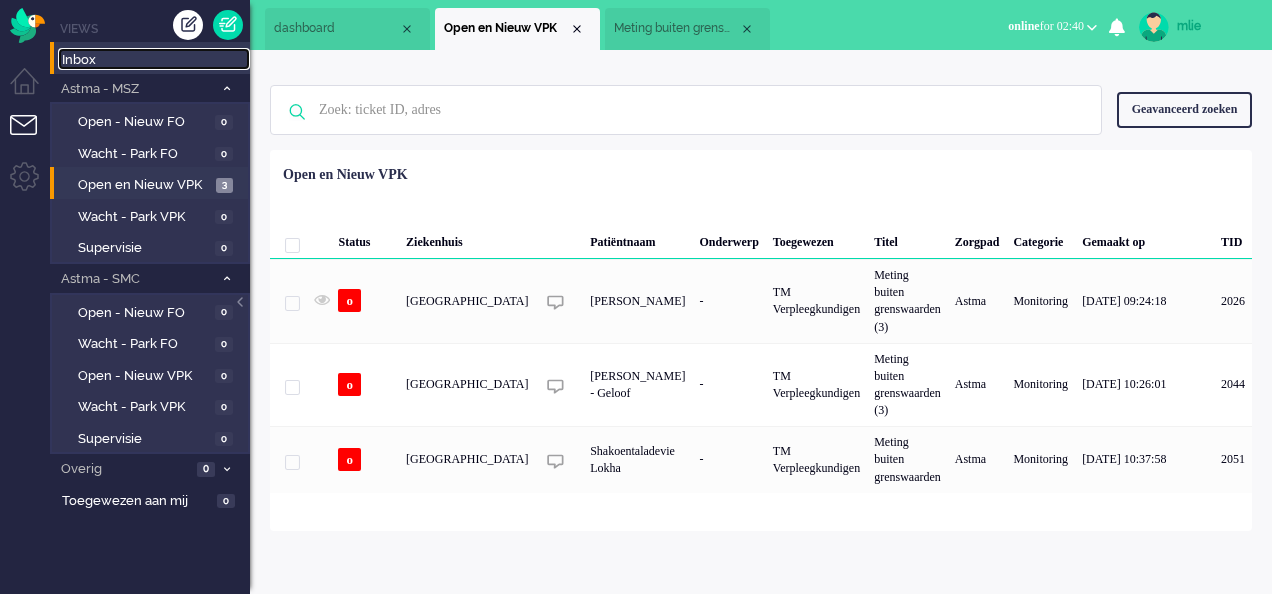 click on "Inbox" at bounding box center [156, 60] 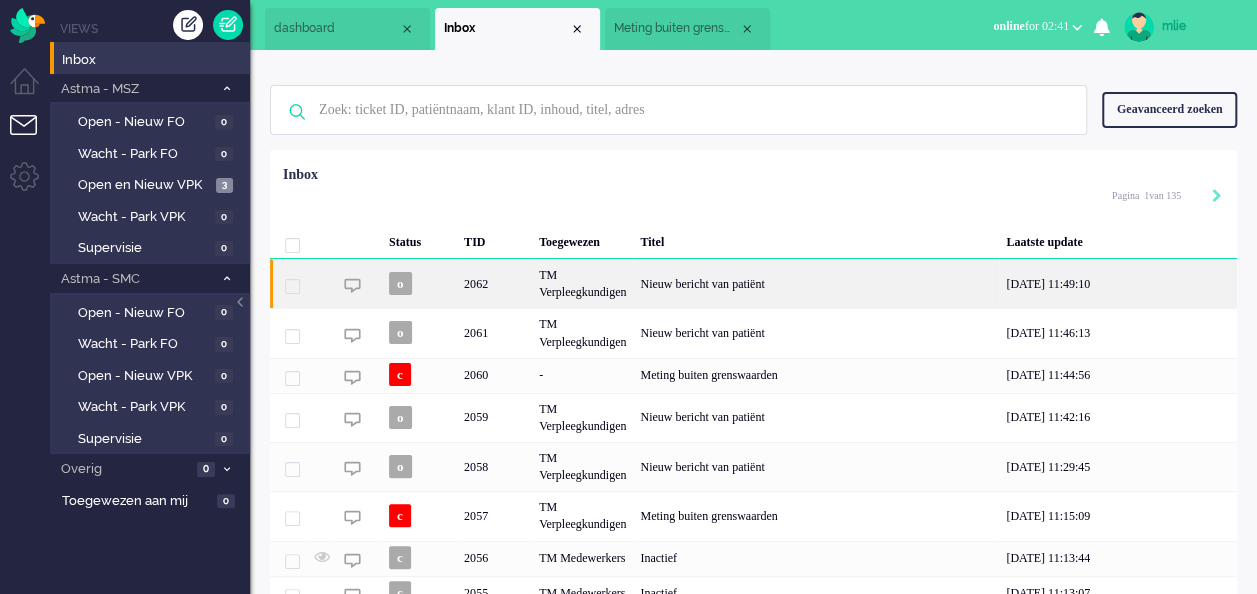 click on "Nieuw bericht van patiënt" 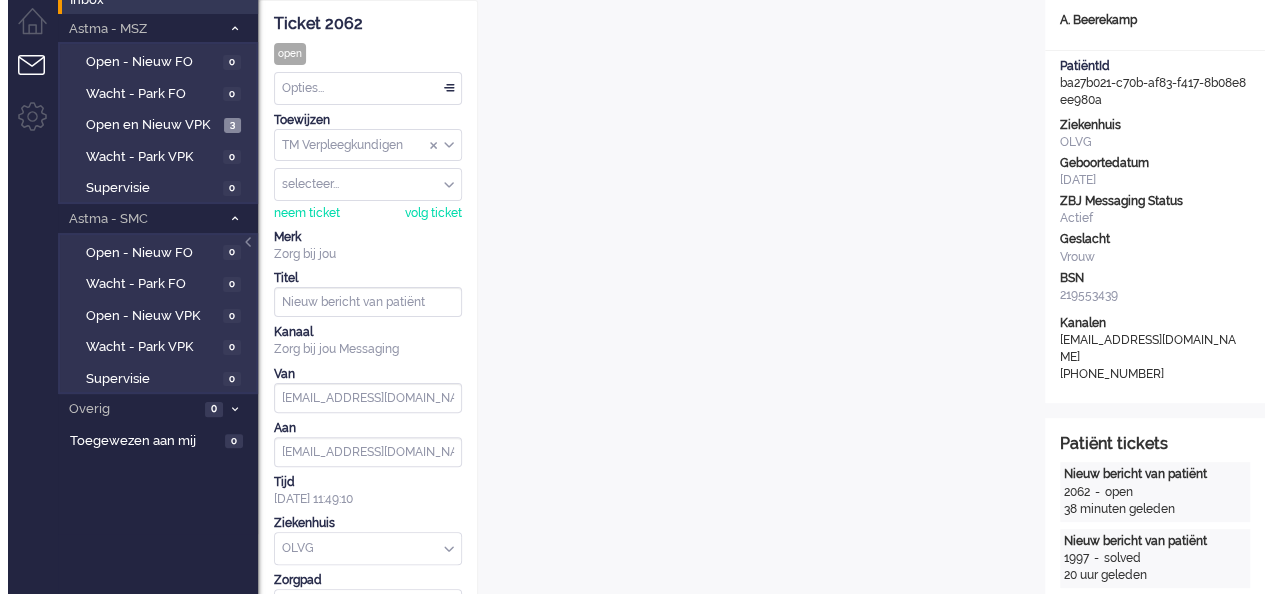 scroll, scrollTop: 0, scrollLeft: 0, axis: both 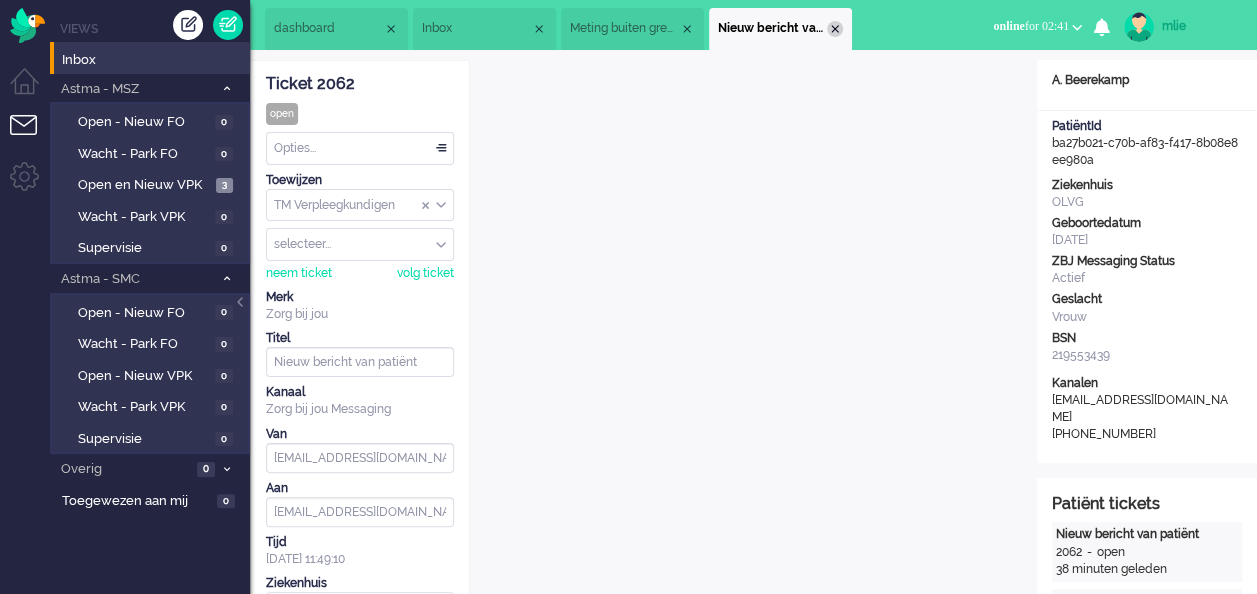 click at bounding box center (835, 29) 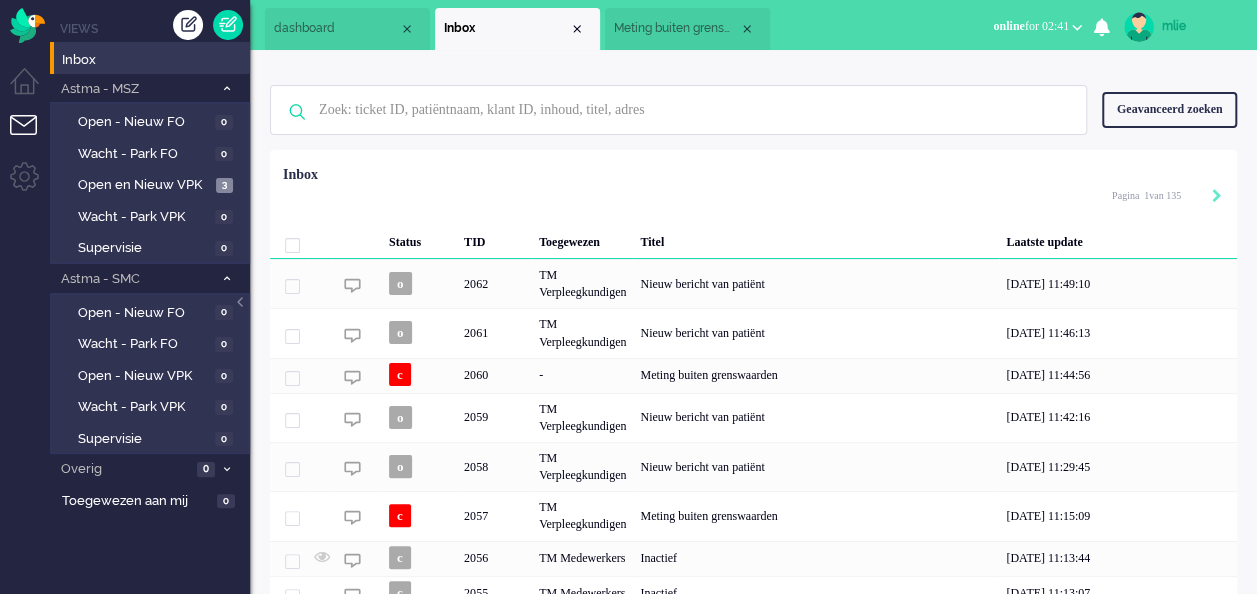 click on "Meting buiten grenswaarden (3)" at bounding box center (676, 28) 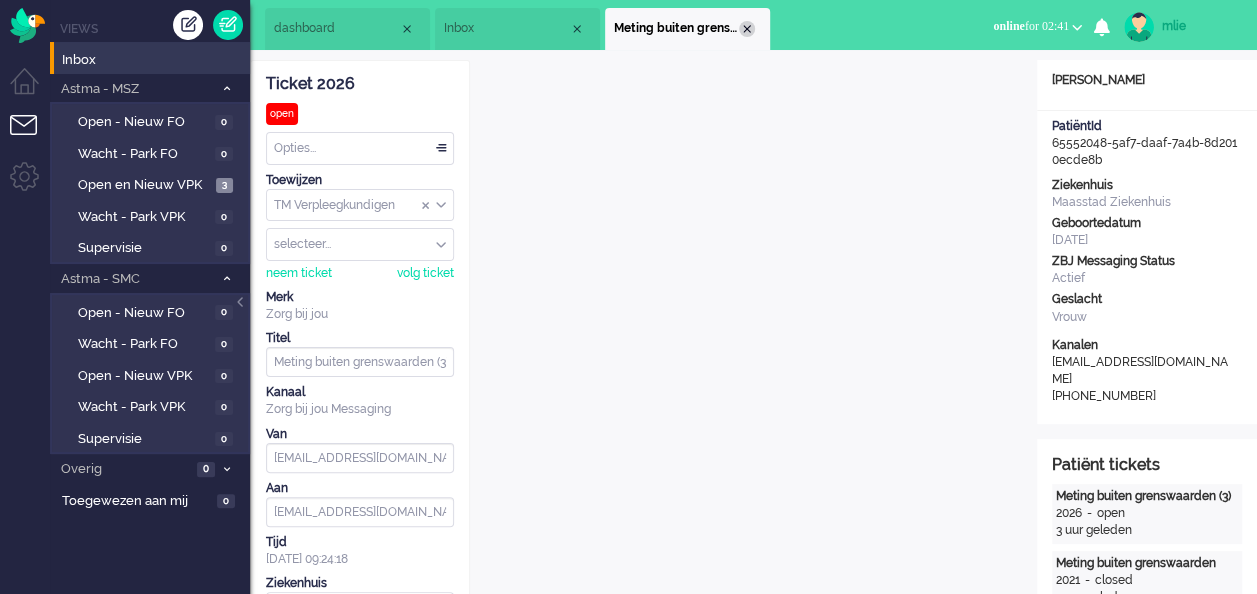 click at bounding box center (747, 29) 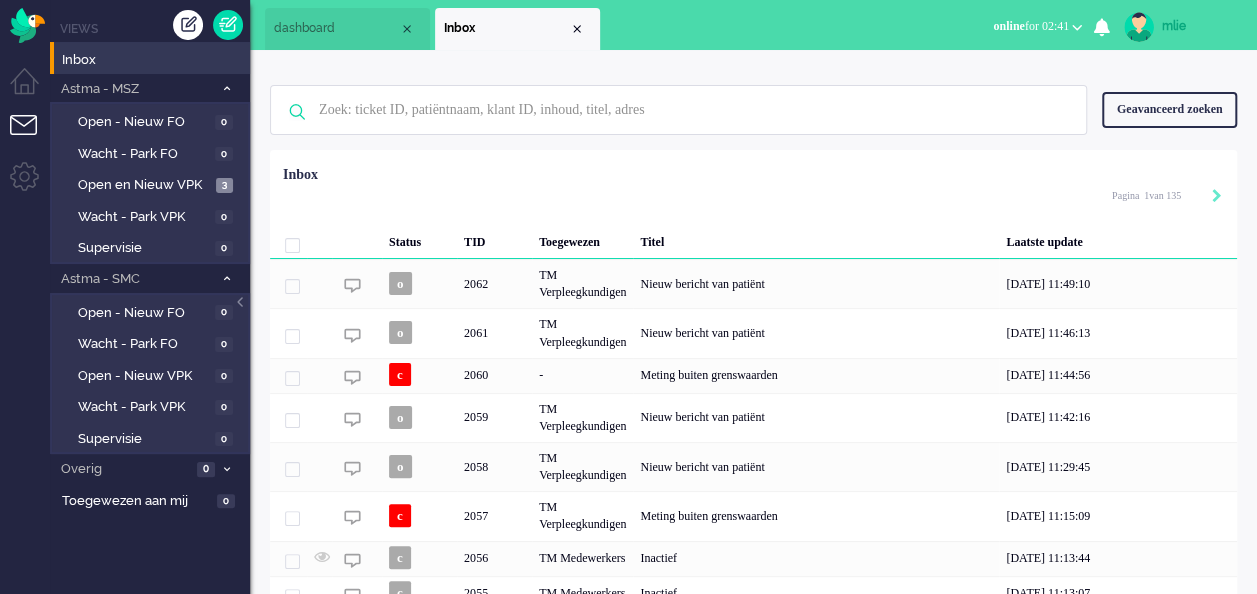 click on "dashboard" at bounding box center (336, 28) 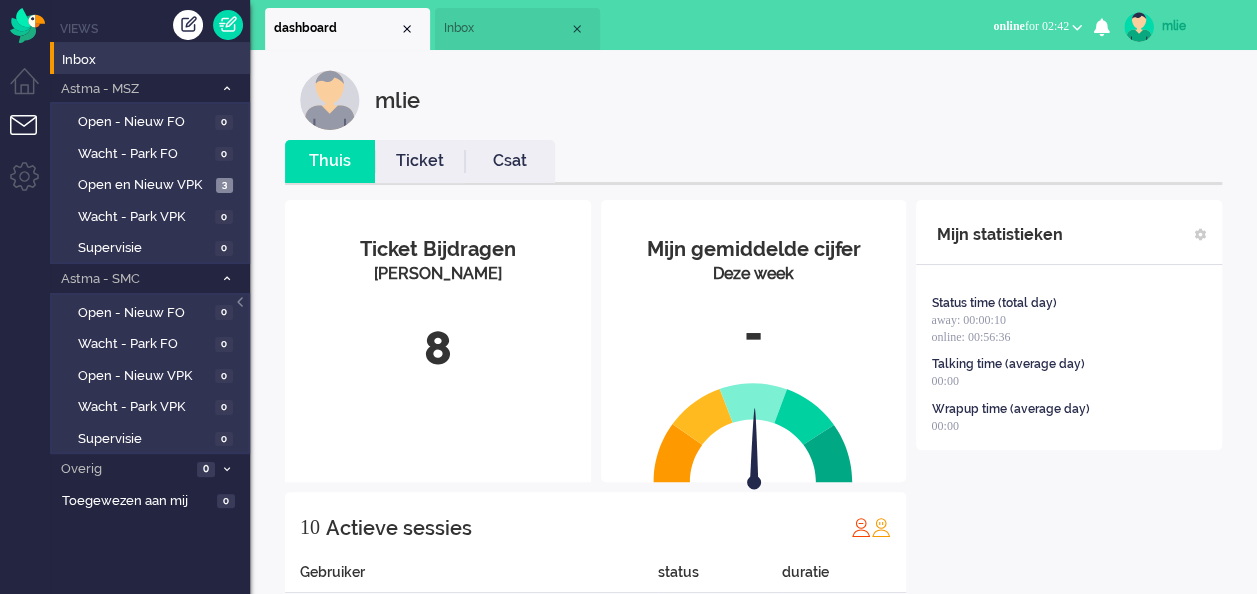 click on "mlie" at bounding box center (1199, 26) 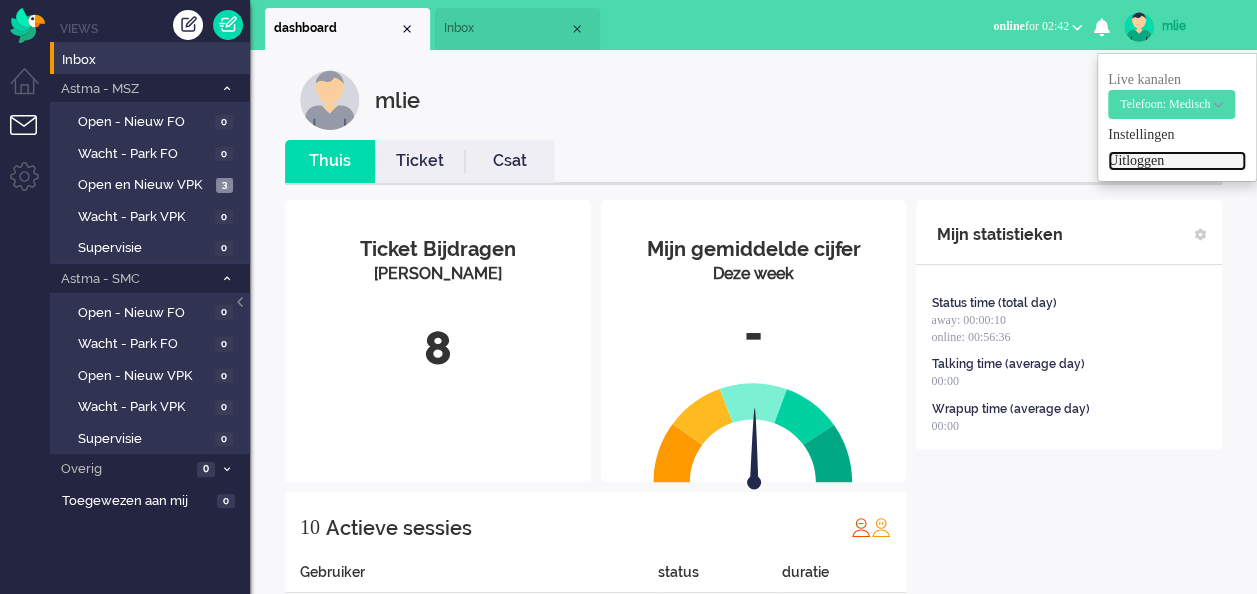 click on "Uitloggen" at bounding box center (1177, 161) 